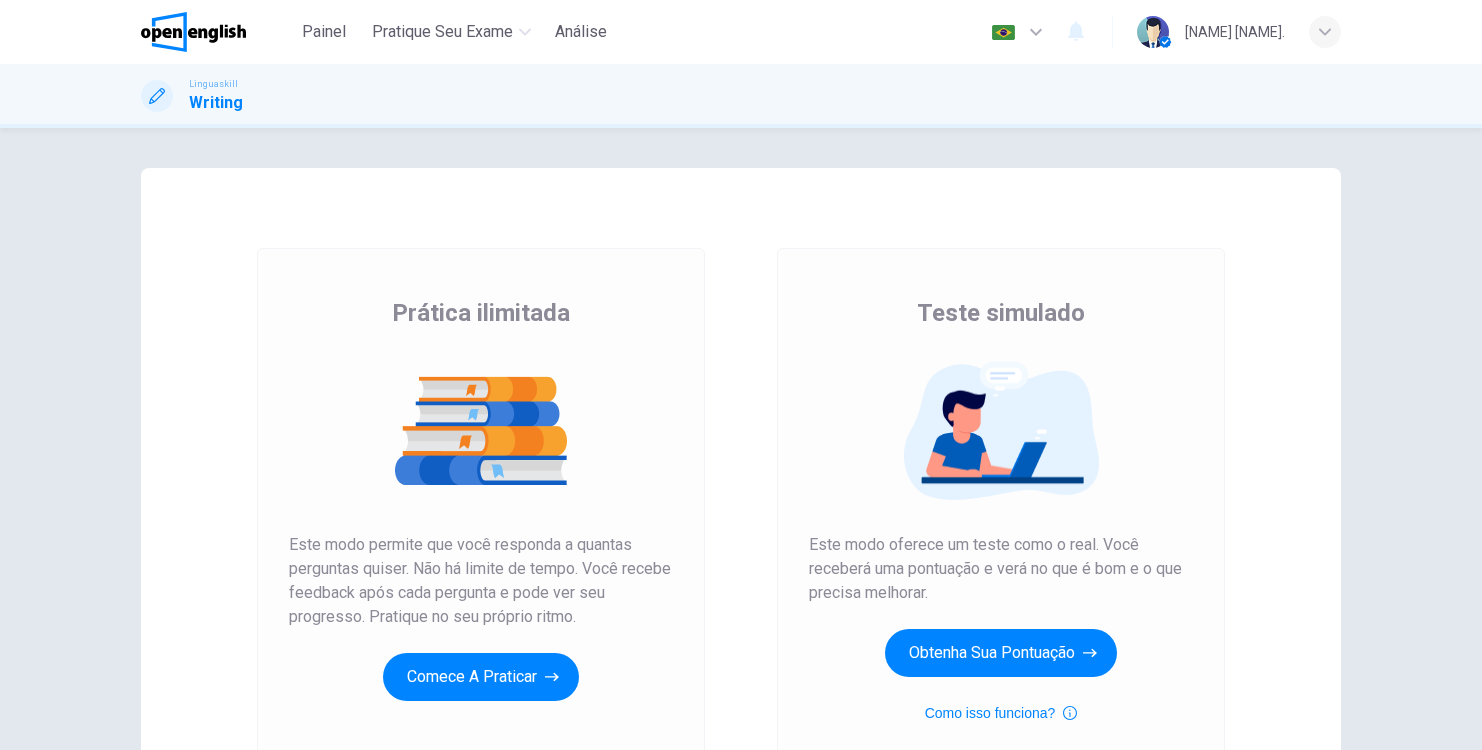 scroll, scrollTop: 0, scrollLeft: 0, axis: both 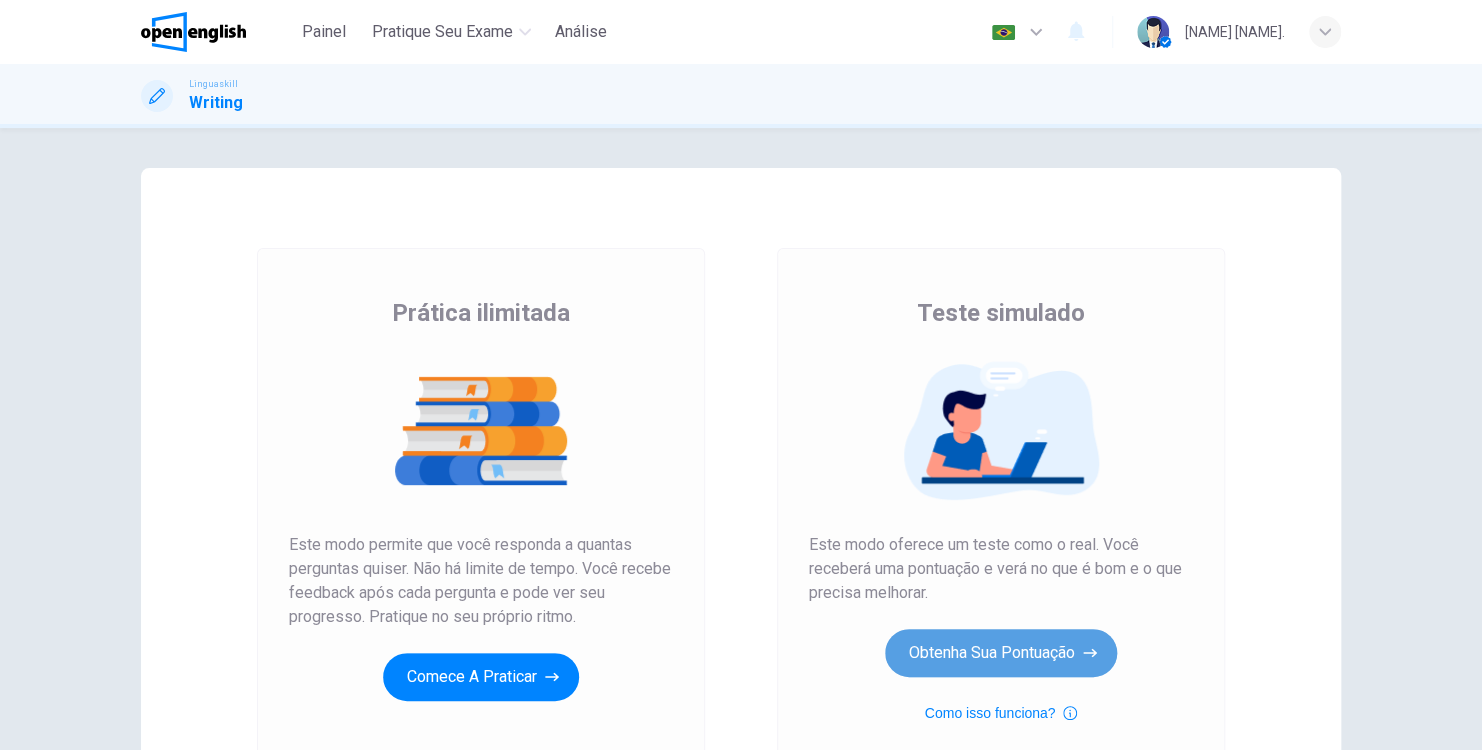 click on "Obtenha sua pontuação" at bounding box center (1001, 653) 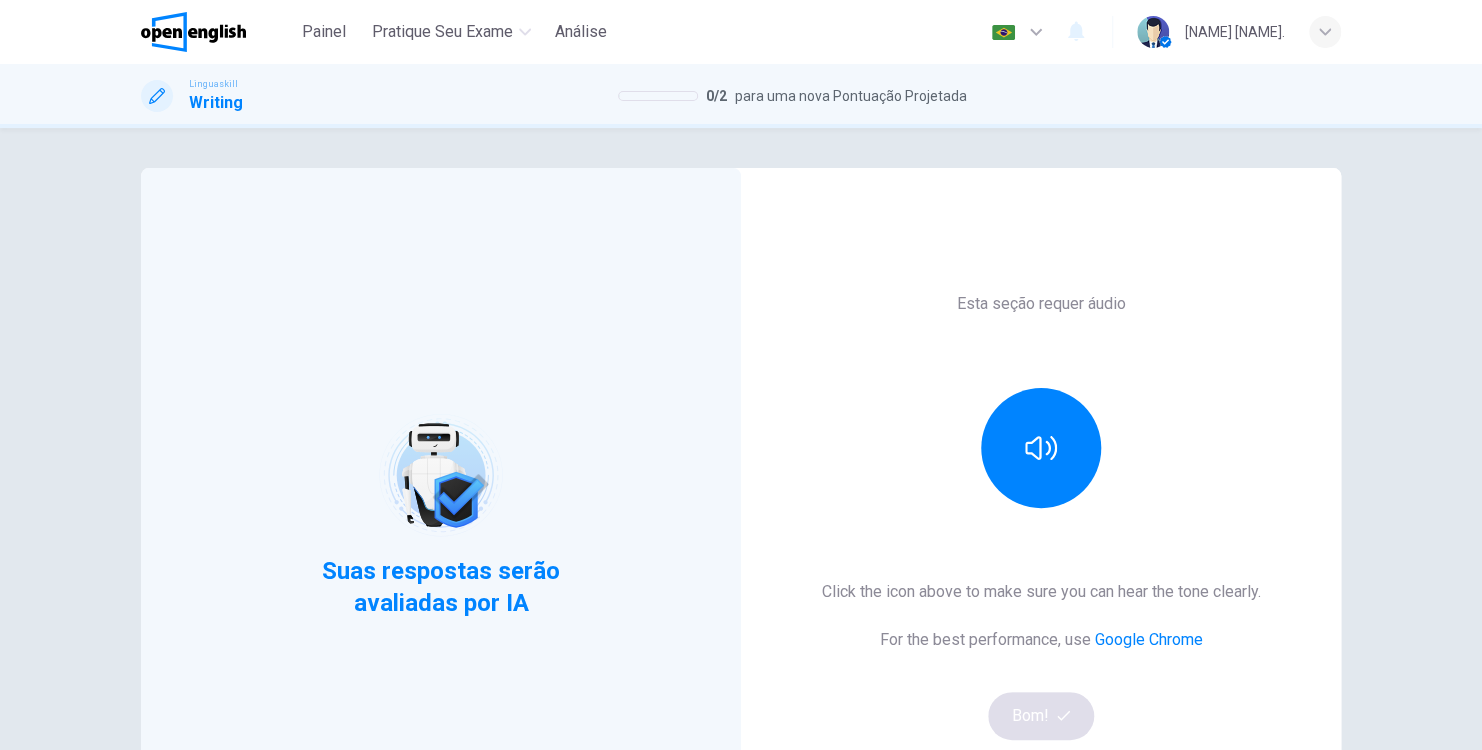 scroll, scrollTop: 100, scrollLeft: 0, axis: vertical 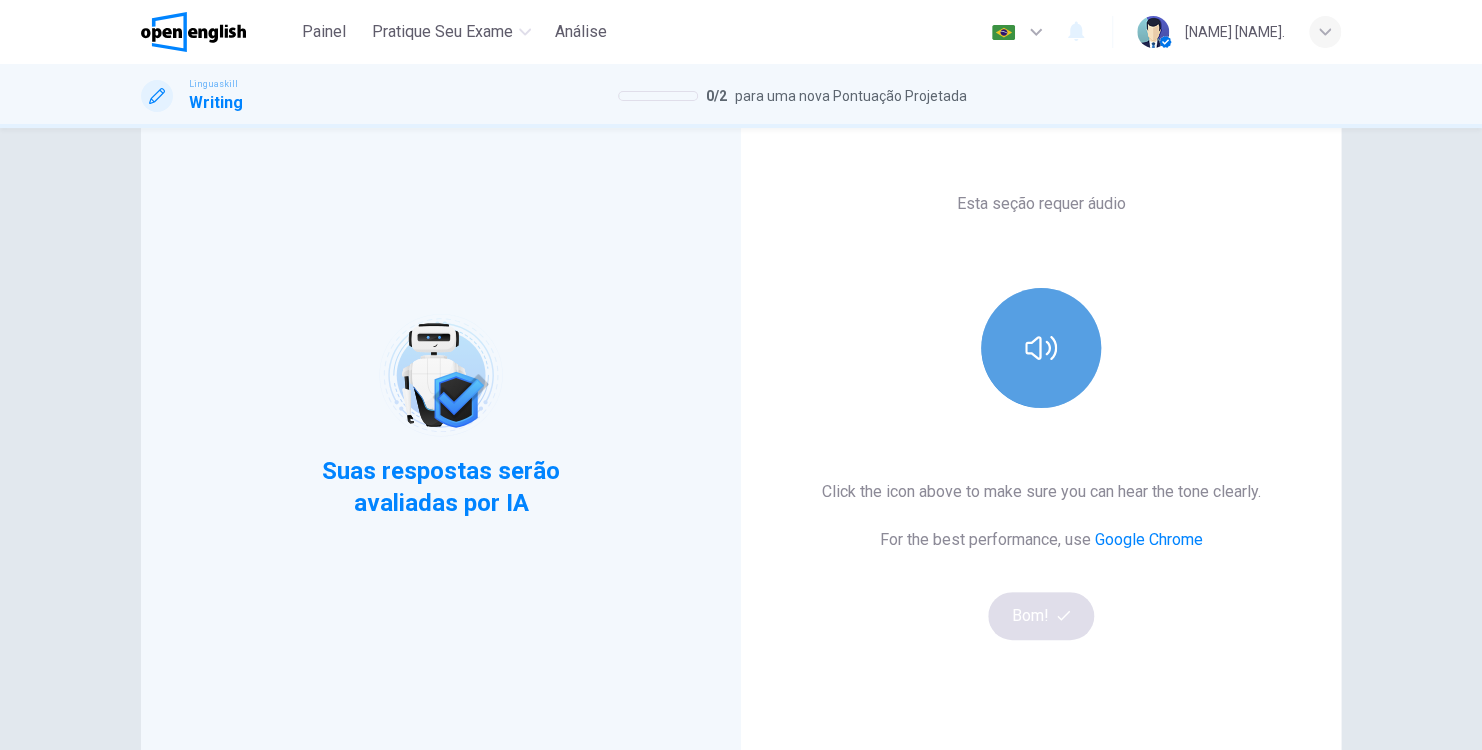 click at bounding box center (1041, 348) 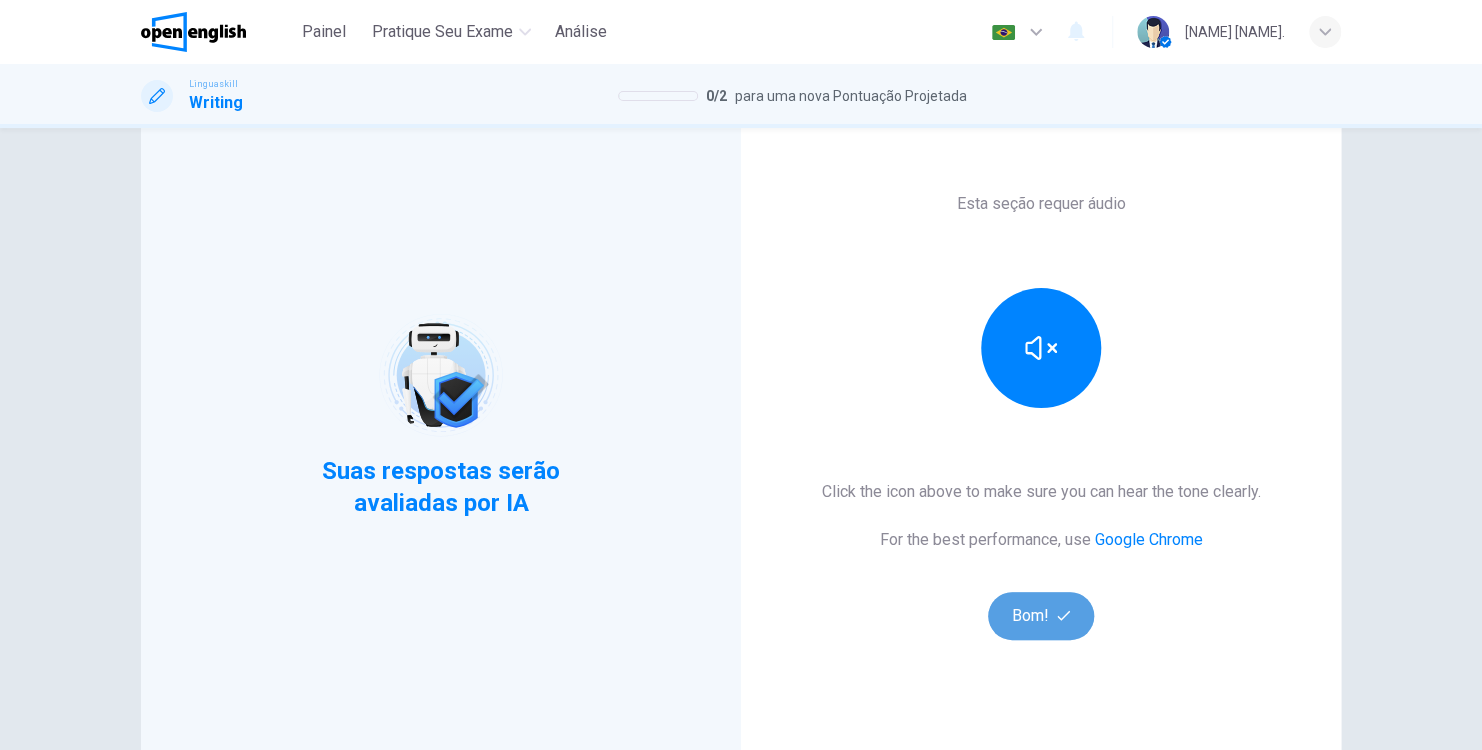 click on "Bom!" at bounding box center [1041, 616] 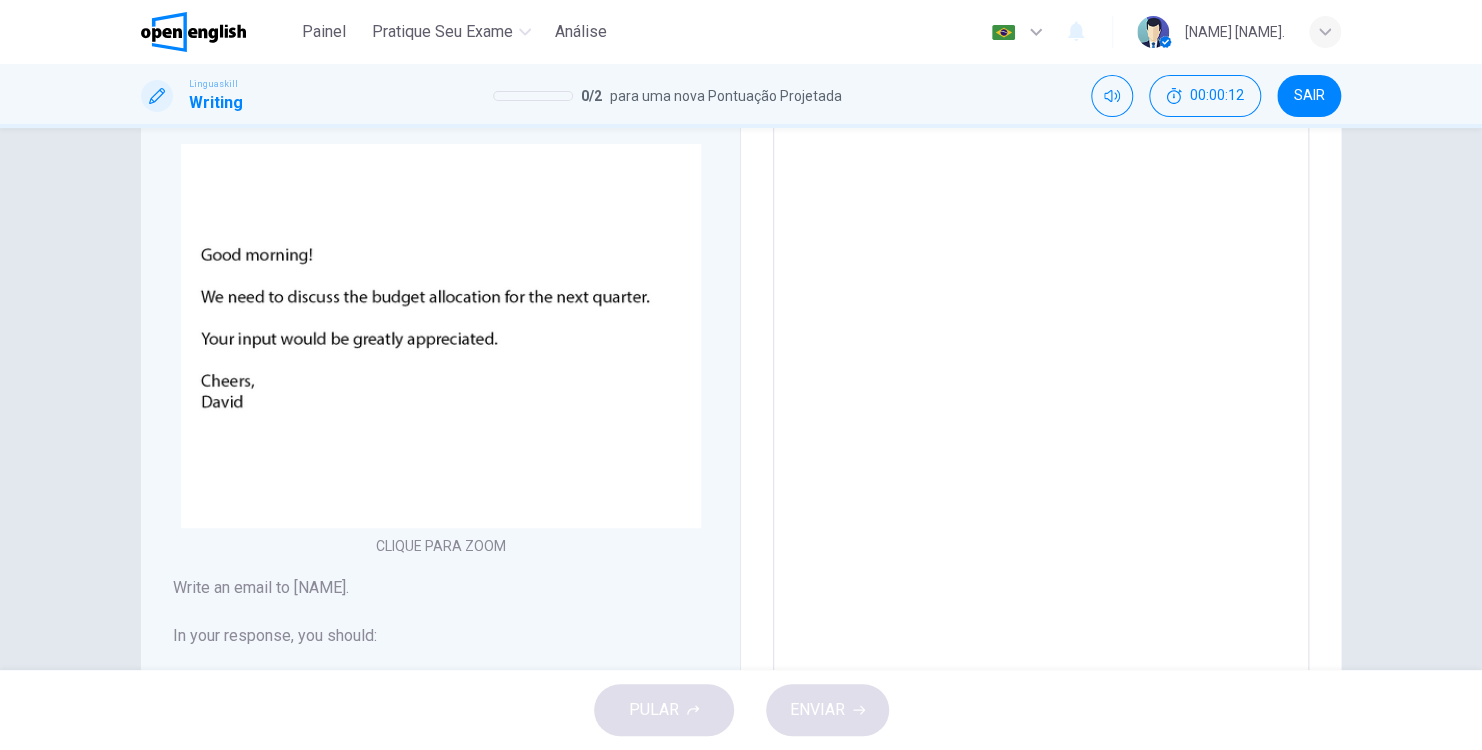 scroll, scrollTop: 426, scrollLeft: 0, axis: vertical 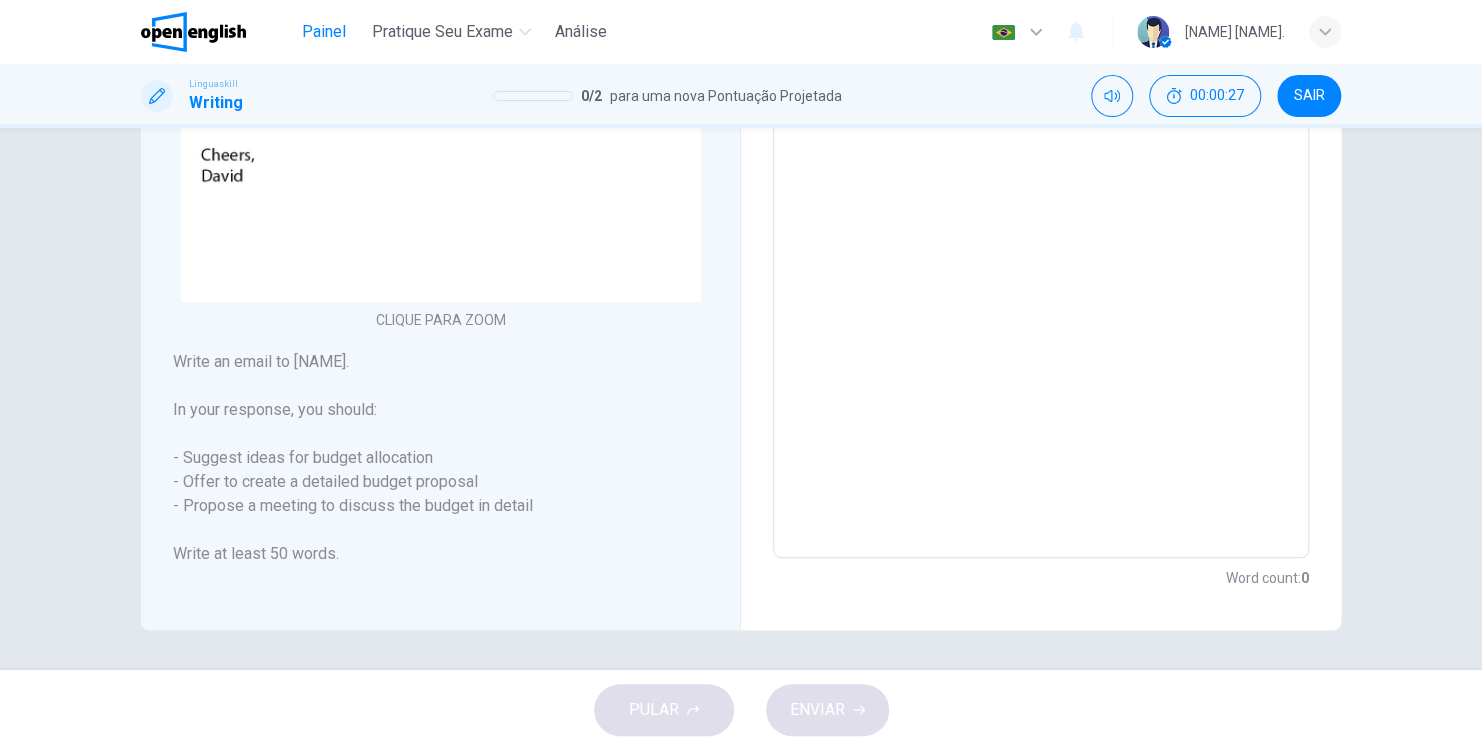 click on "Painel" at bounding box center [324, 32] 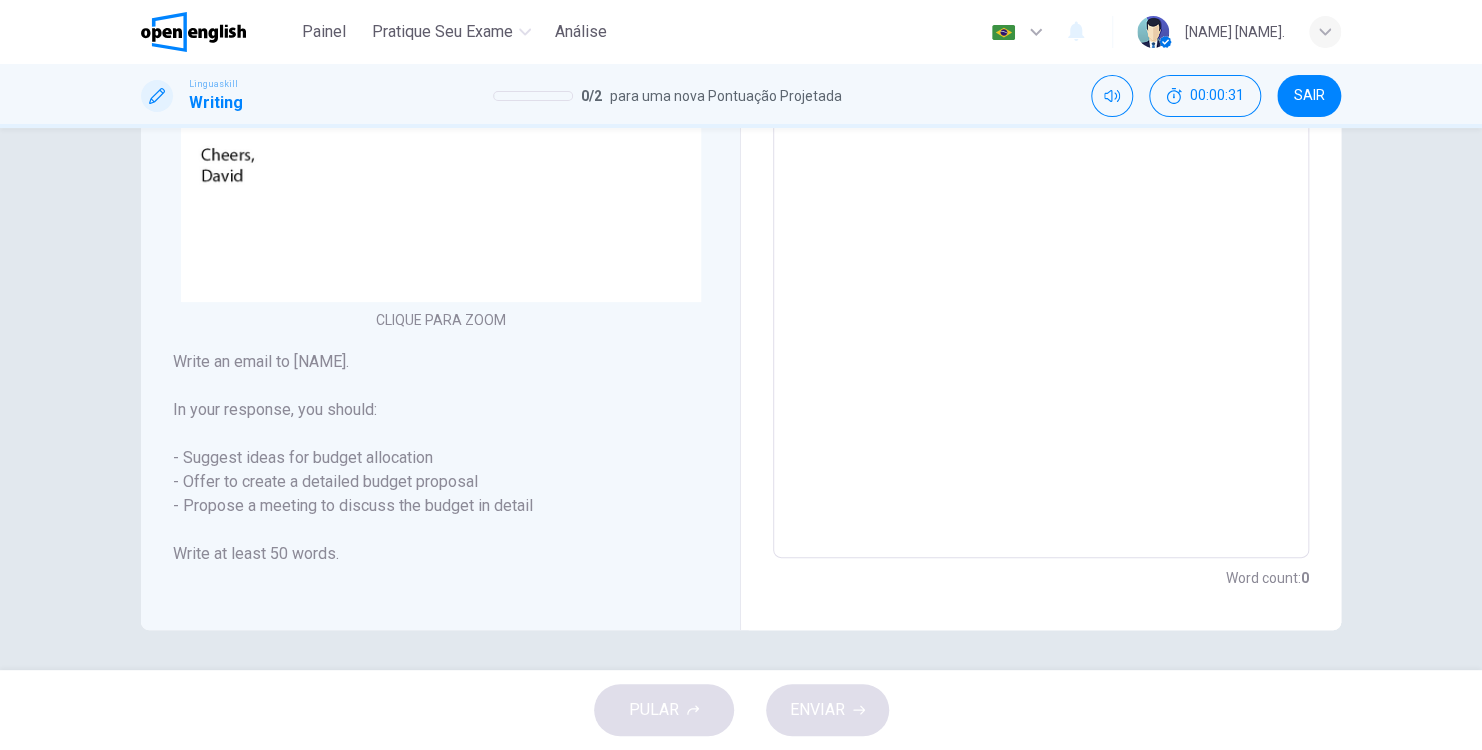 click on "SAIR" at bounding box center [1309, 96] 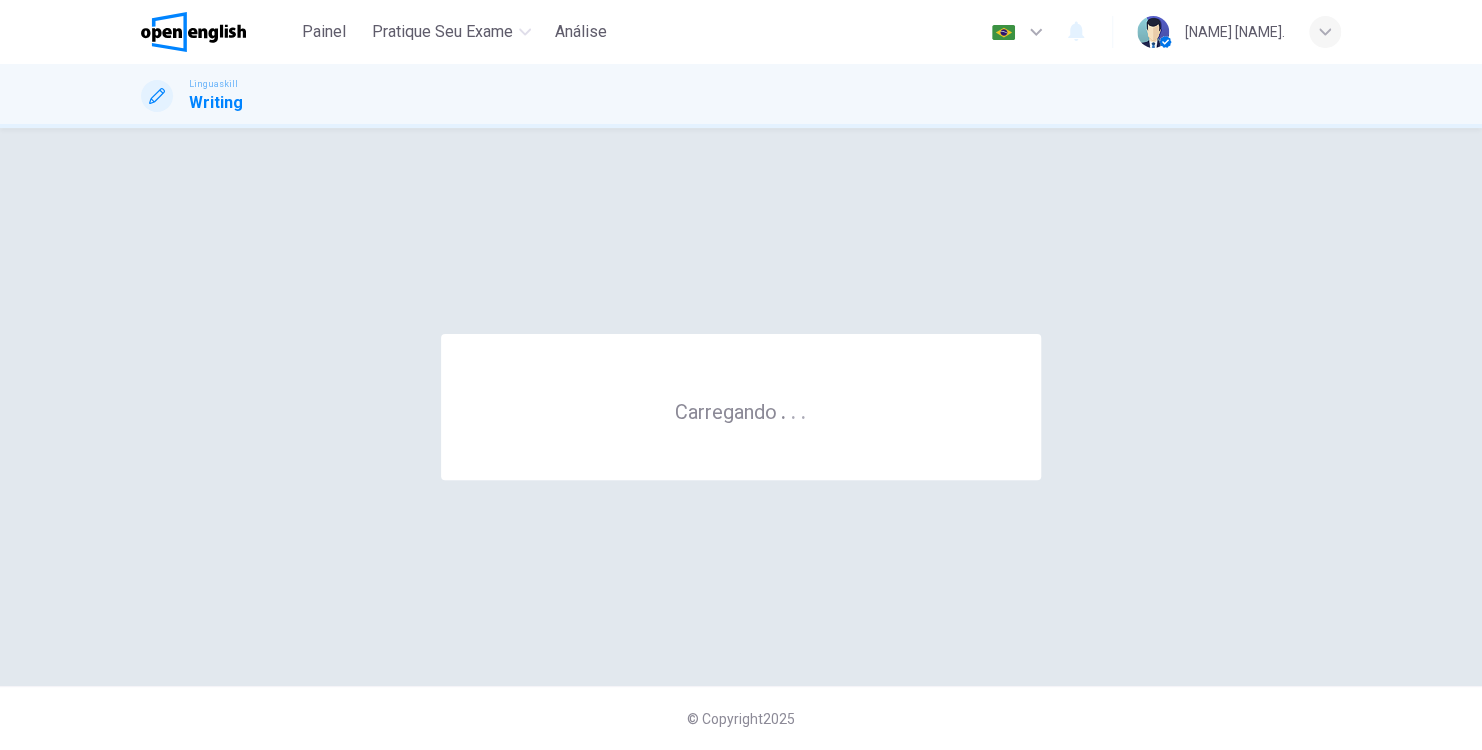 scroll, scrollTop: 0, scrollLeft: 0, axis: both 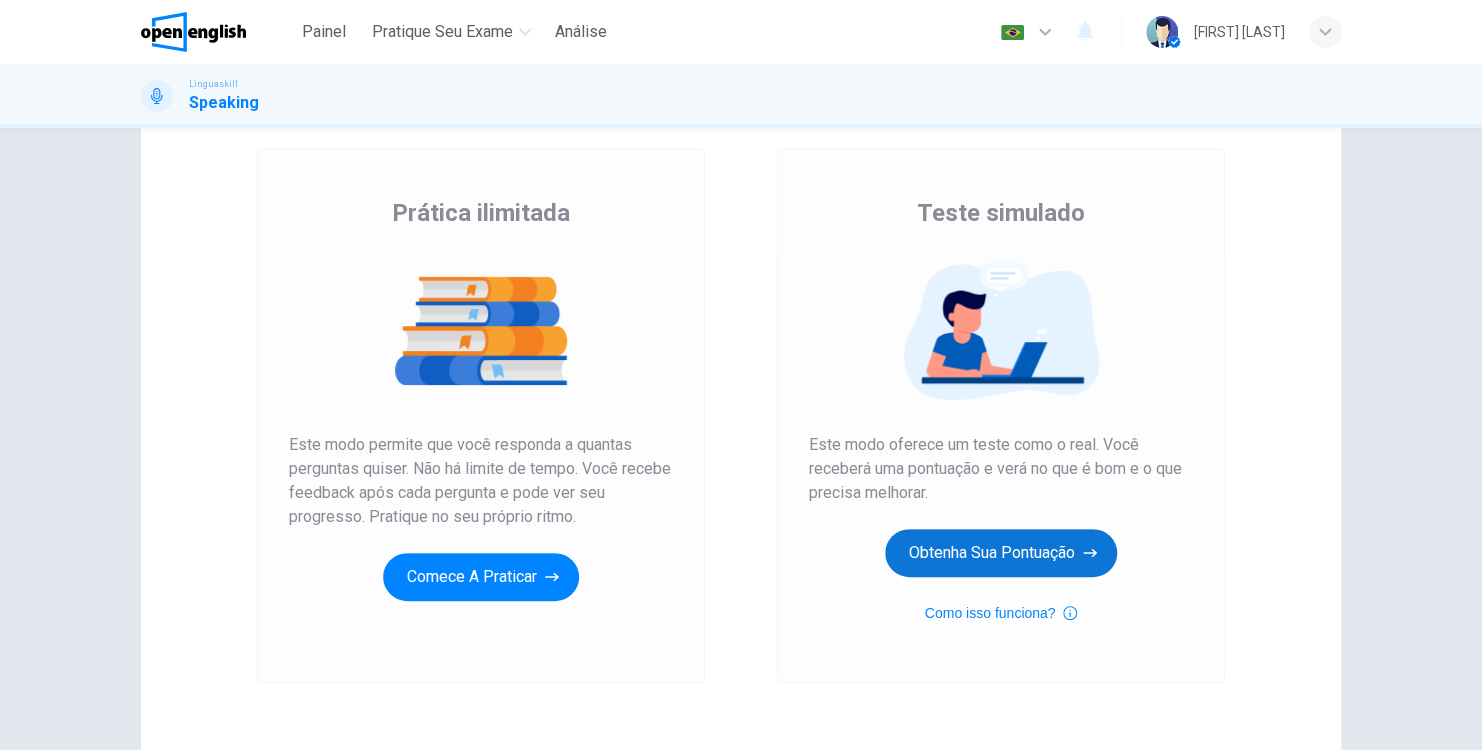 click on "Obtenha sua pontuação" at bounding box center (1001, 553) 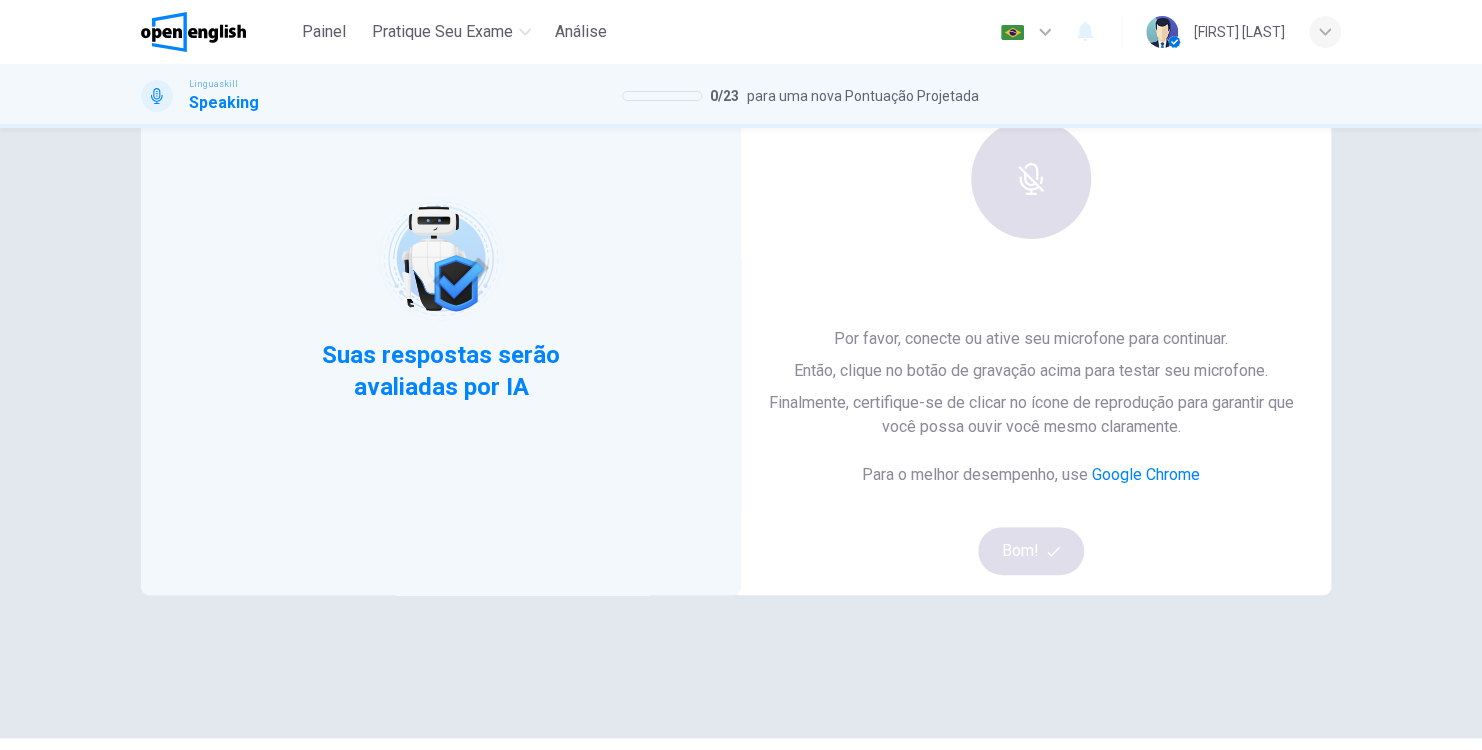 scroll, scrollTop: 200, scrollLeft: 0, axis: vertical 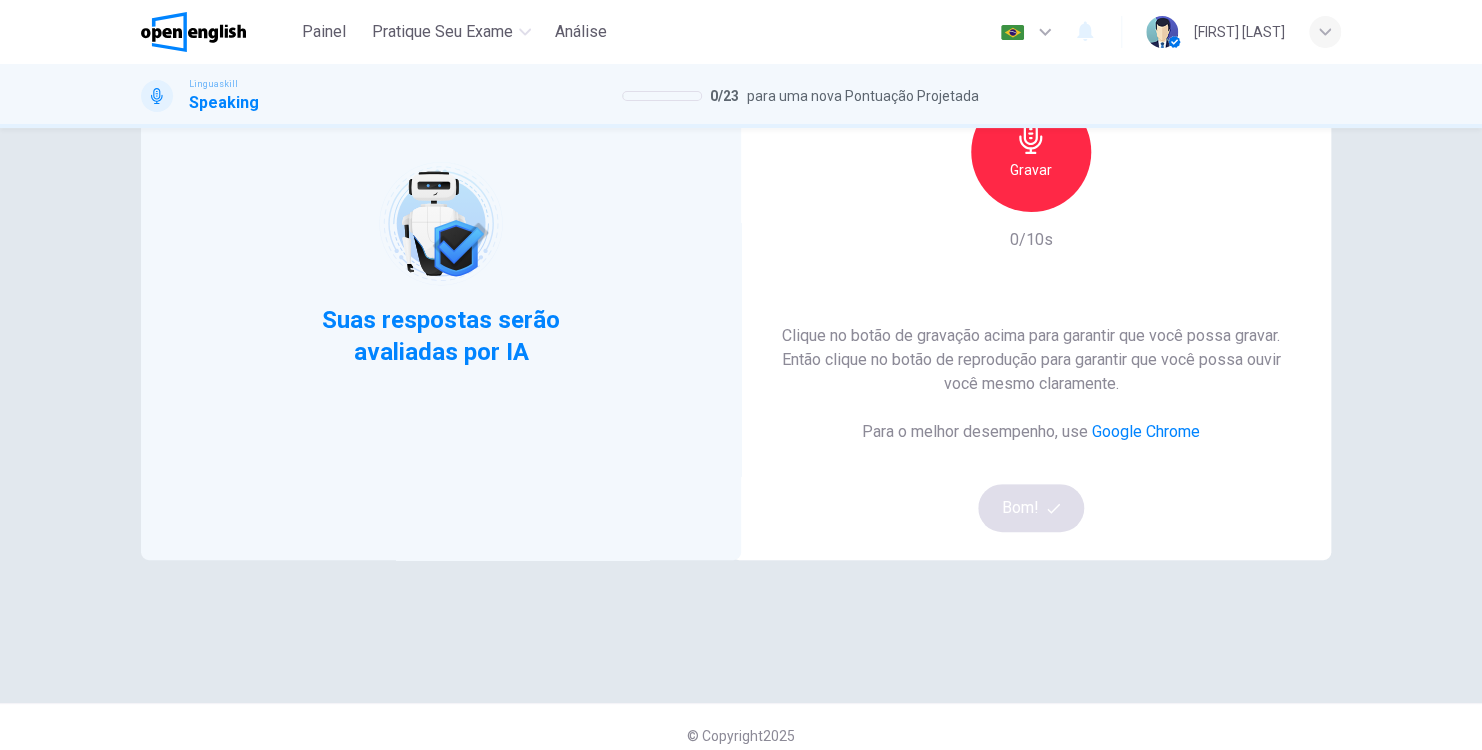 click 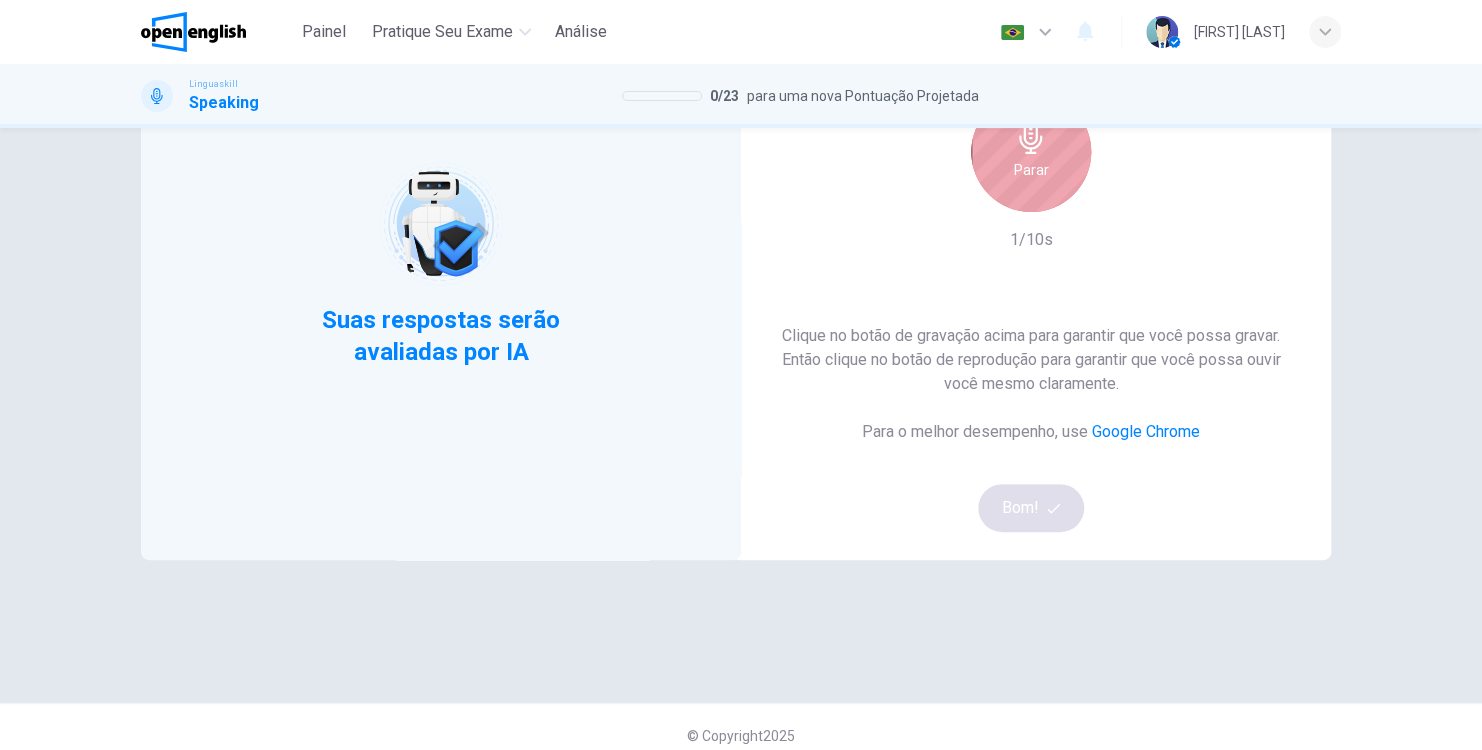 click 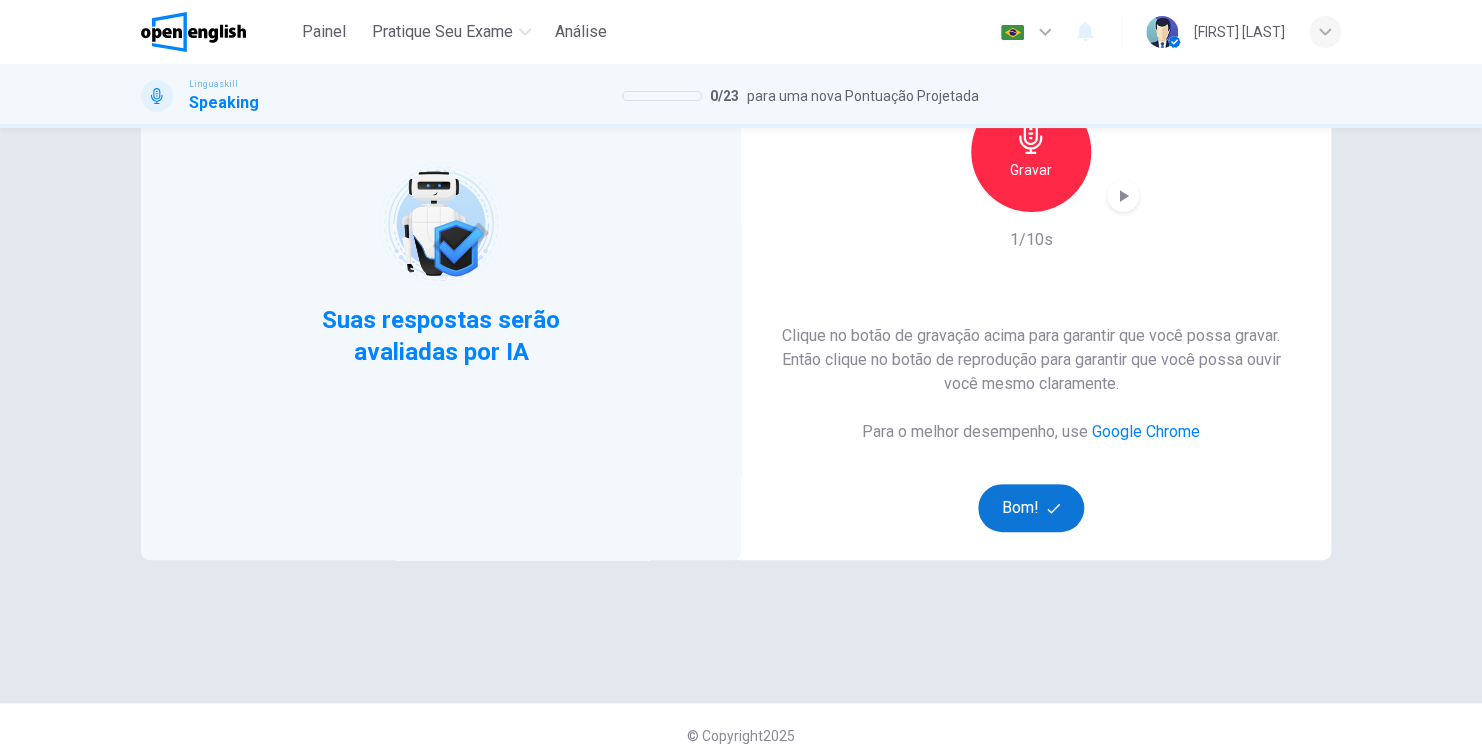 click on "Bom!" at bounding box center (1031, 508) 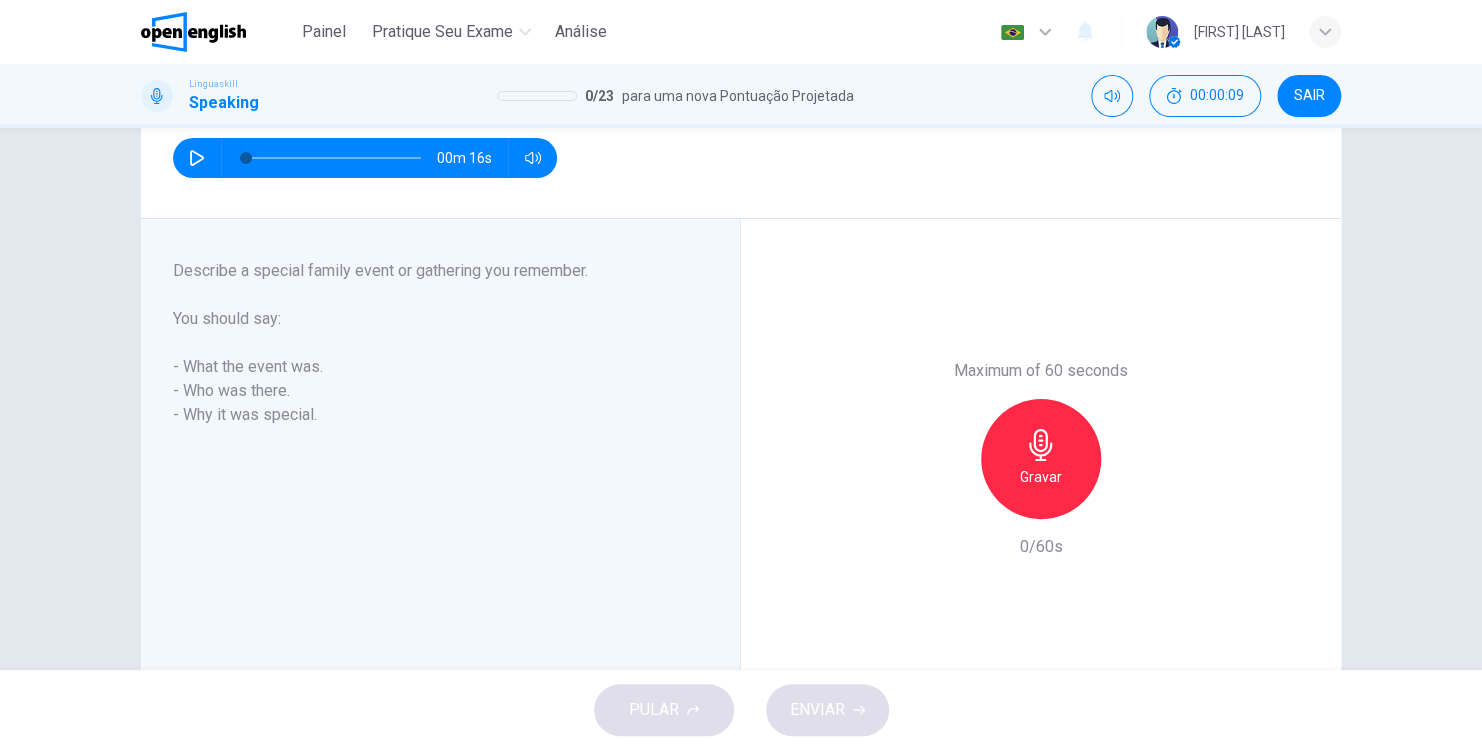 scroll, scrollTop: 107, scrollLeft: 0, axis: vertical 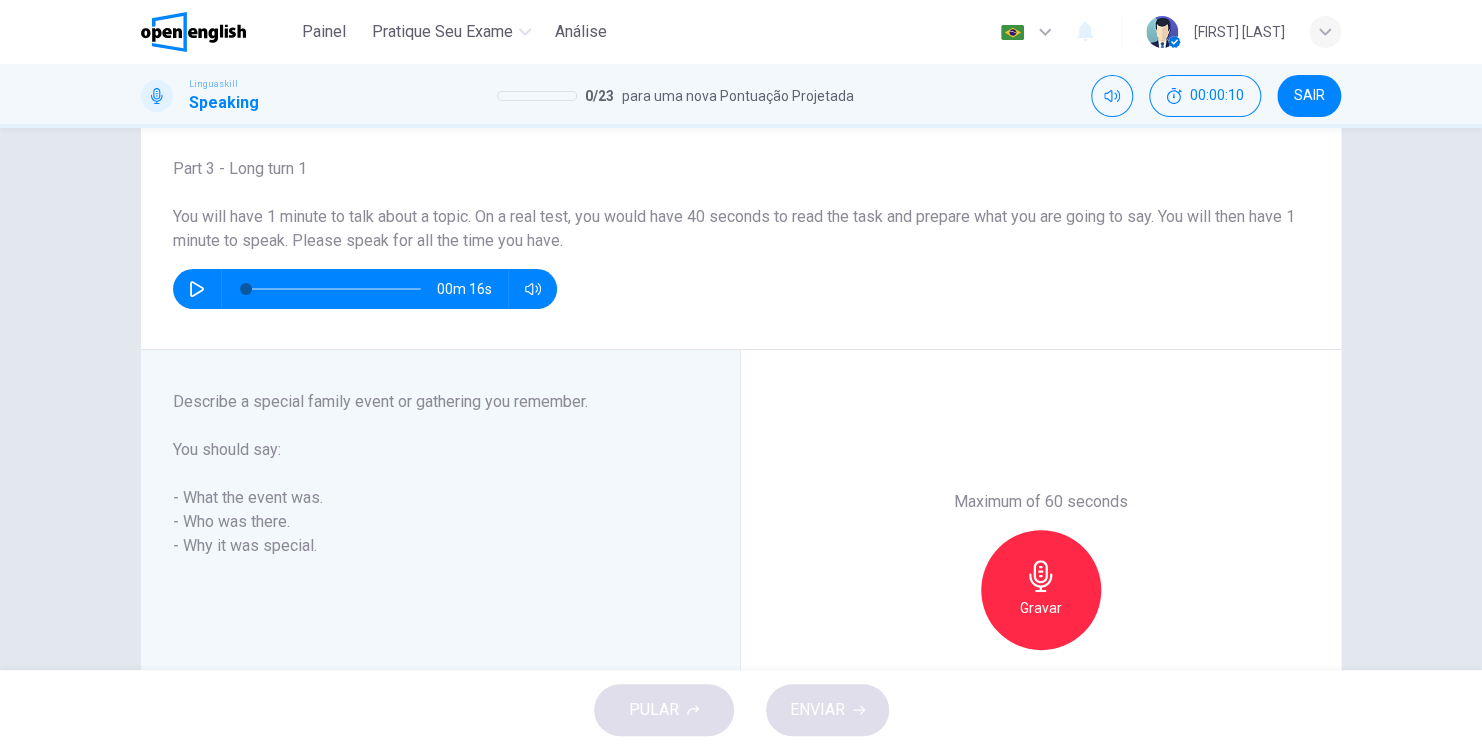 click 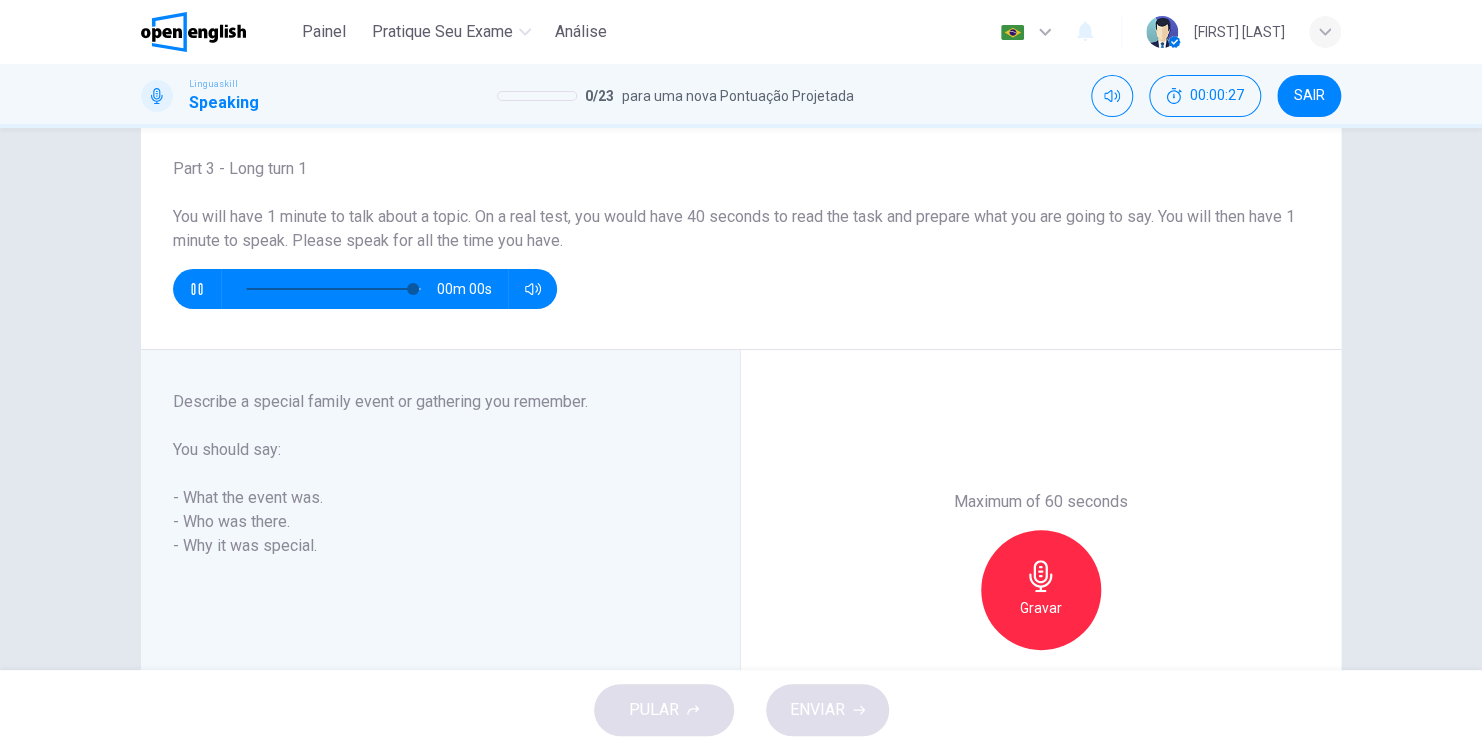 type on "*" 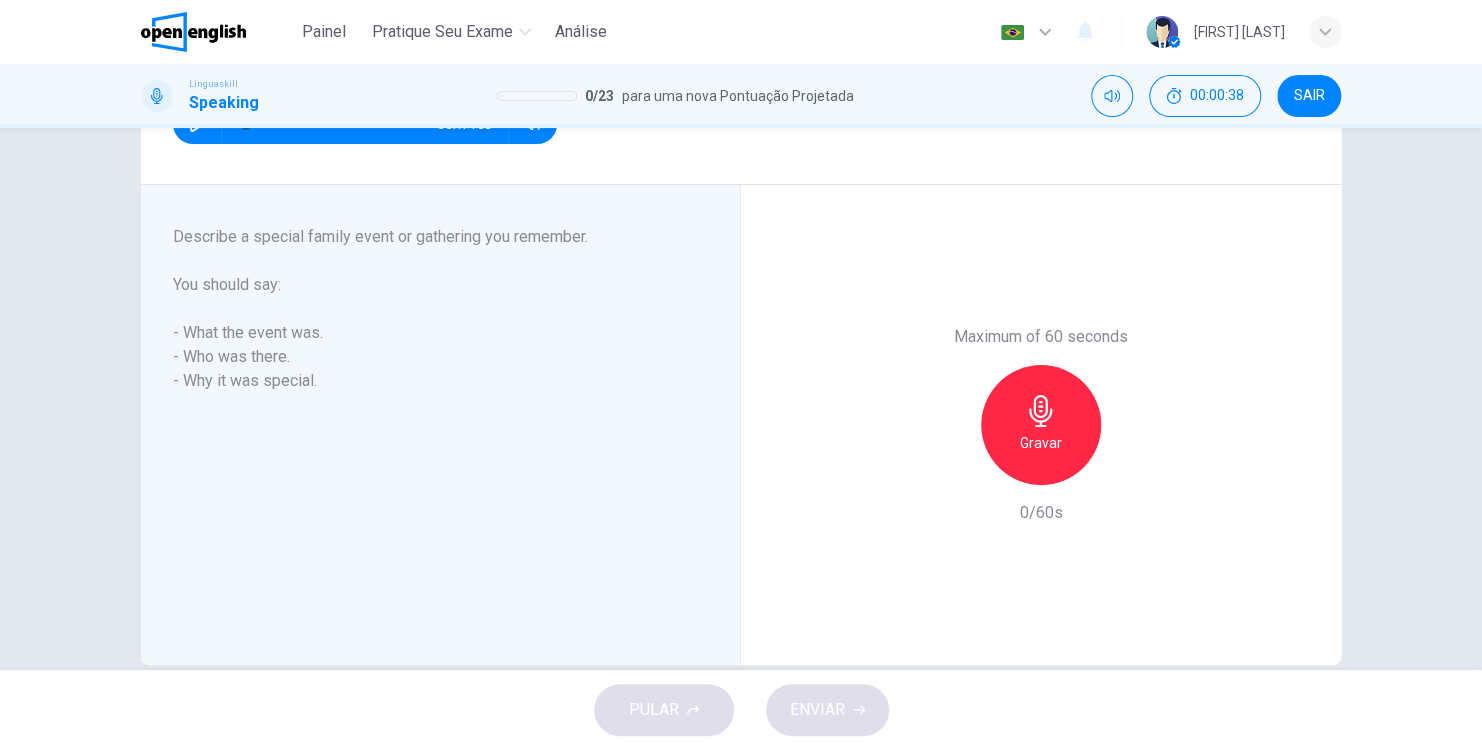scroll, scrollTop: 307, scrollLeft: 0, axis: vertical 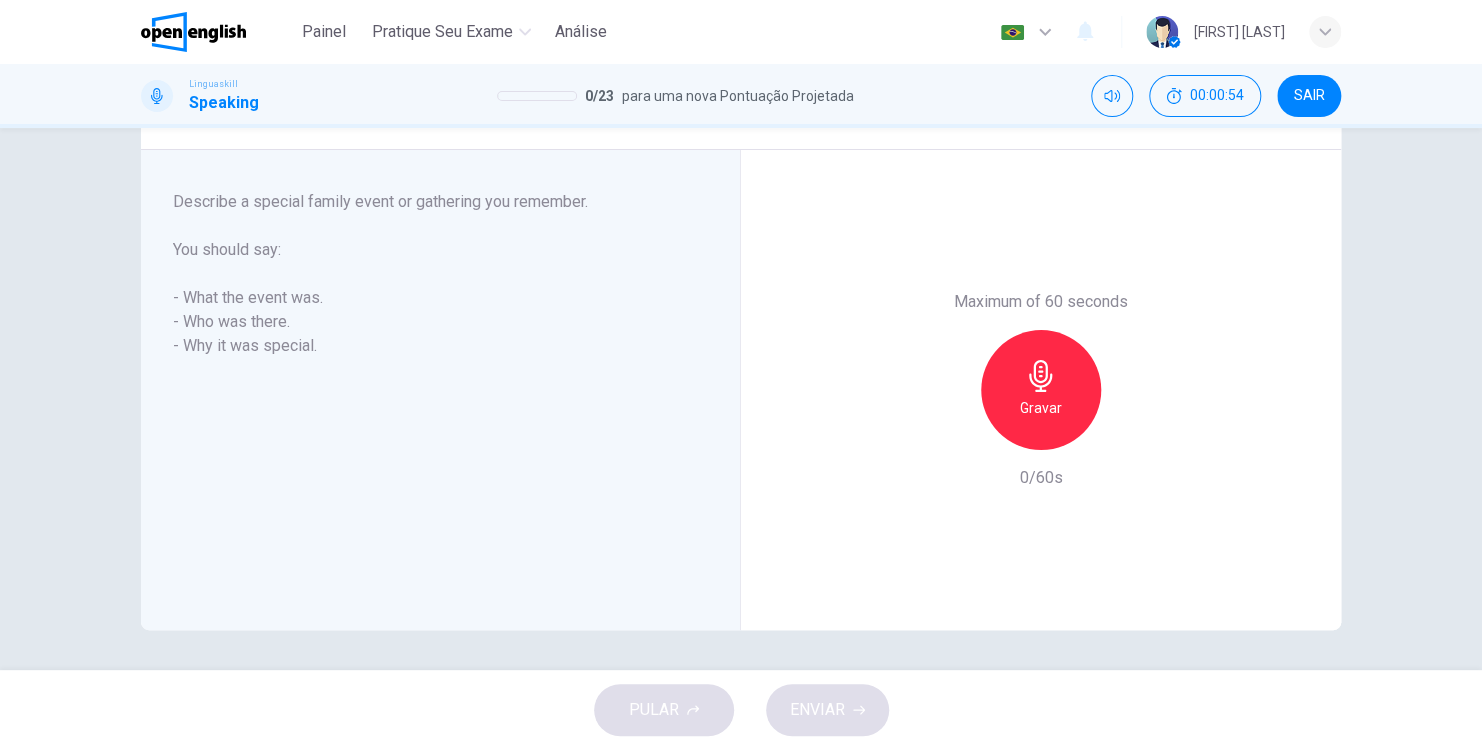 click on "Gravar" at bounding box center [1041, 408] 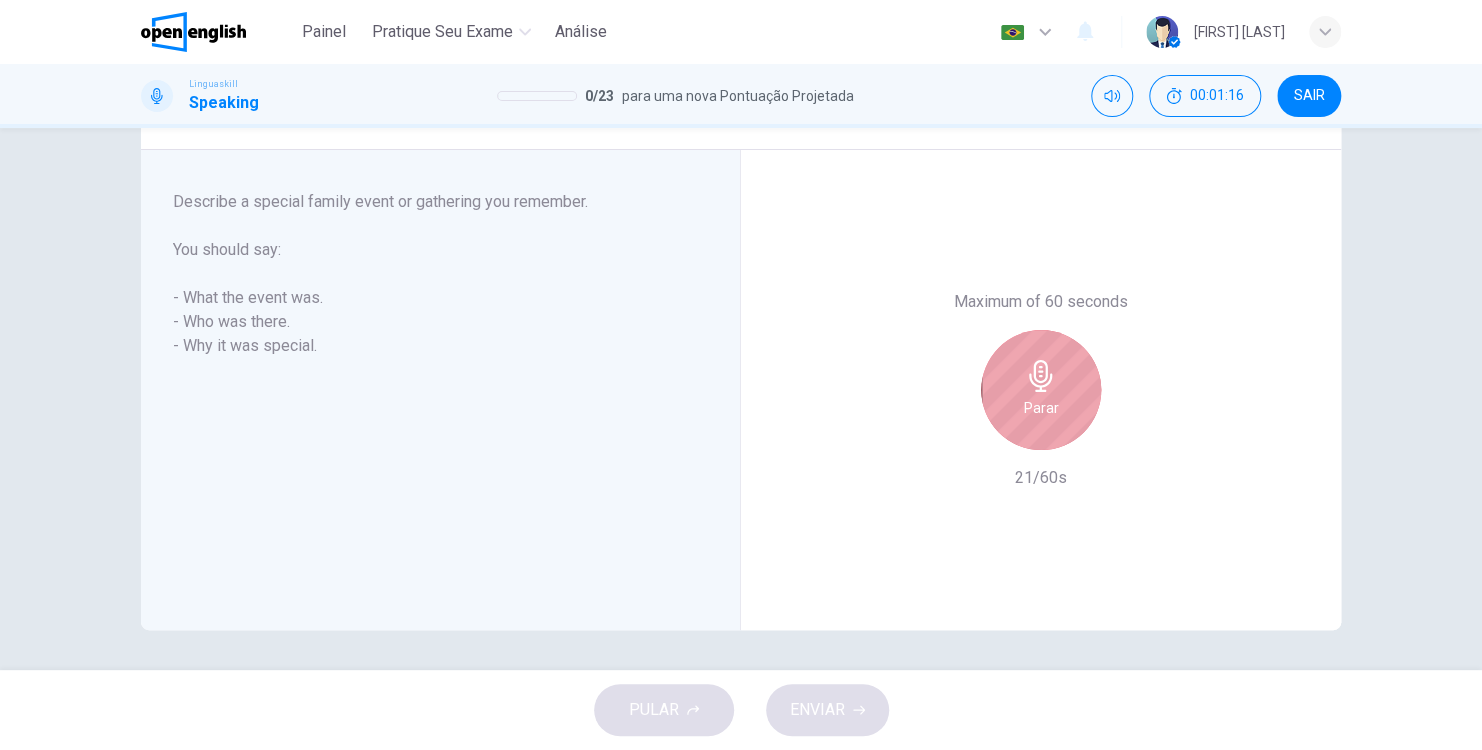 click on "Parar" at bounding box center (1041, 408) 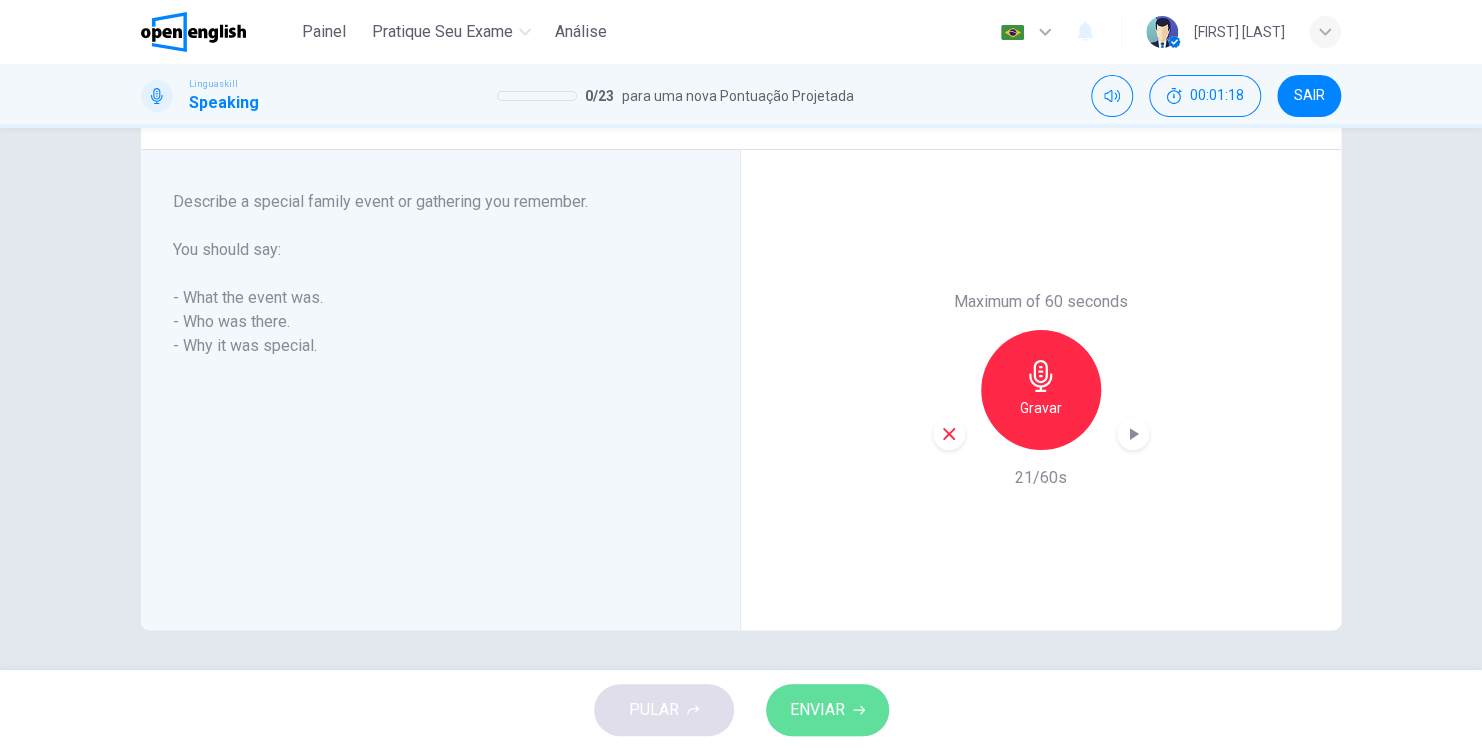 click on "ENVIAR" at bounding box center [817, 710] 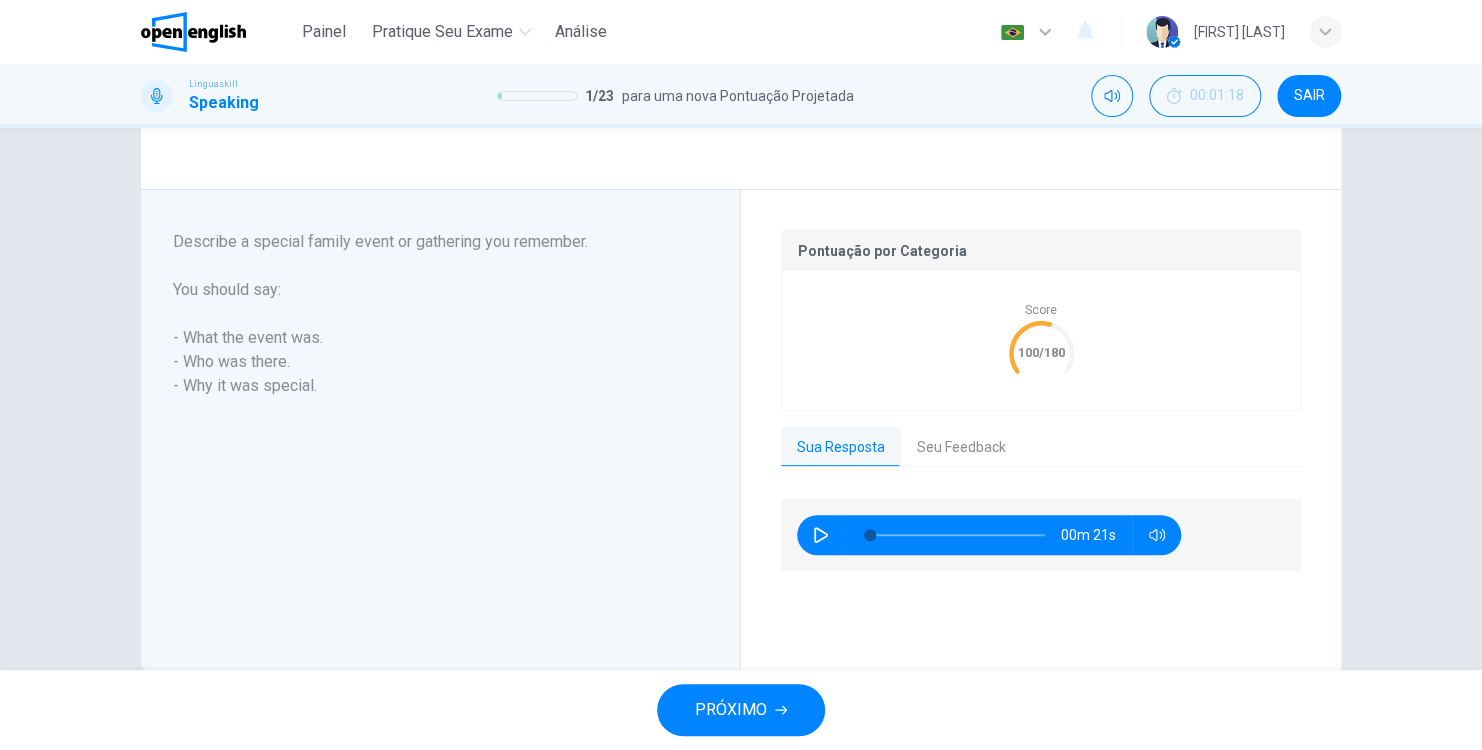 scroll, scrollTop: 347, scrollLeft: 0, axis: vertical 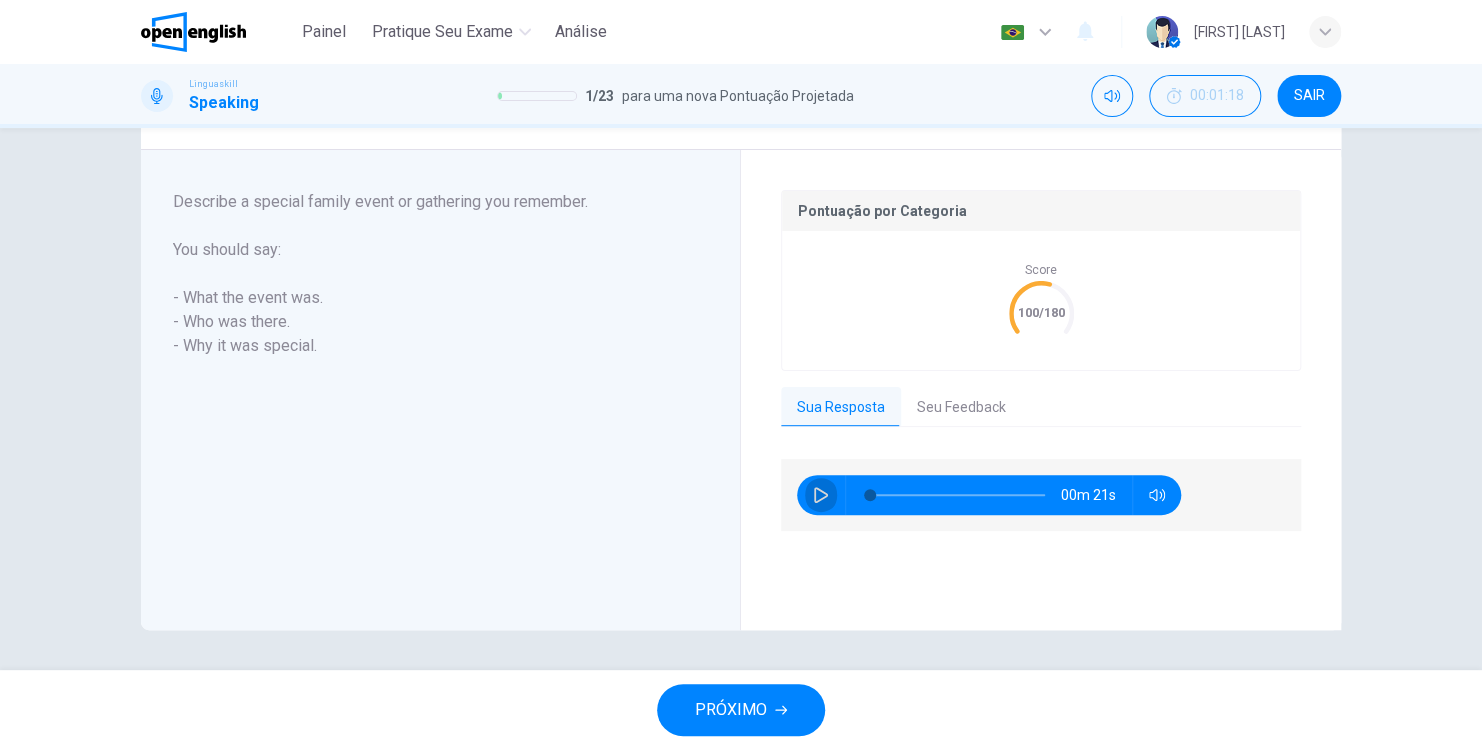 click 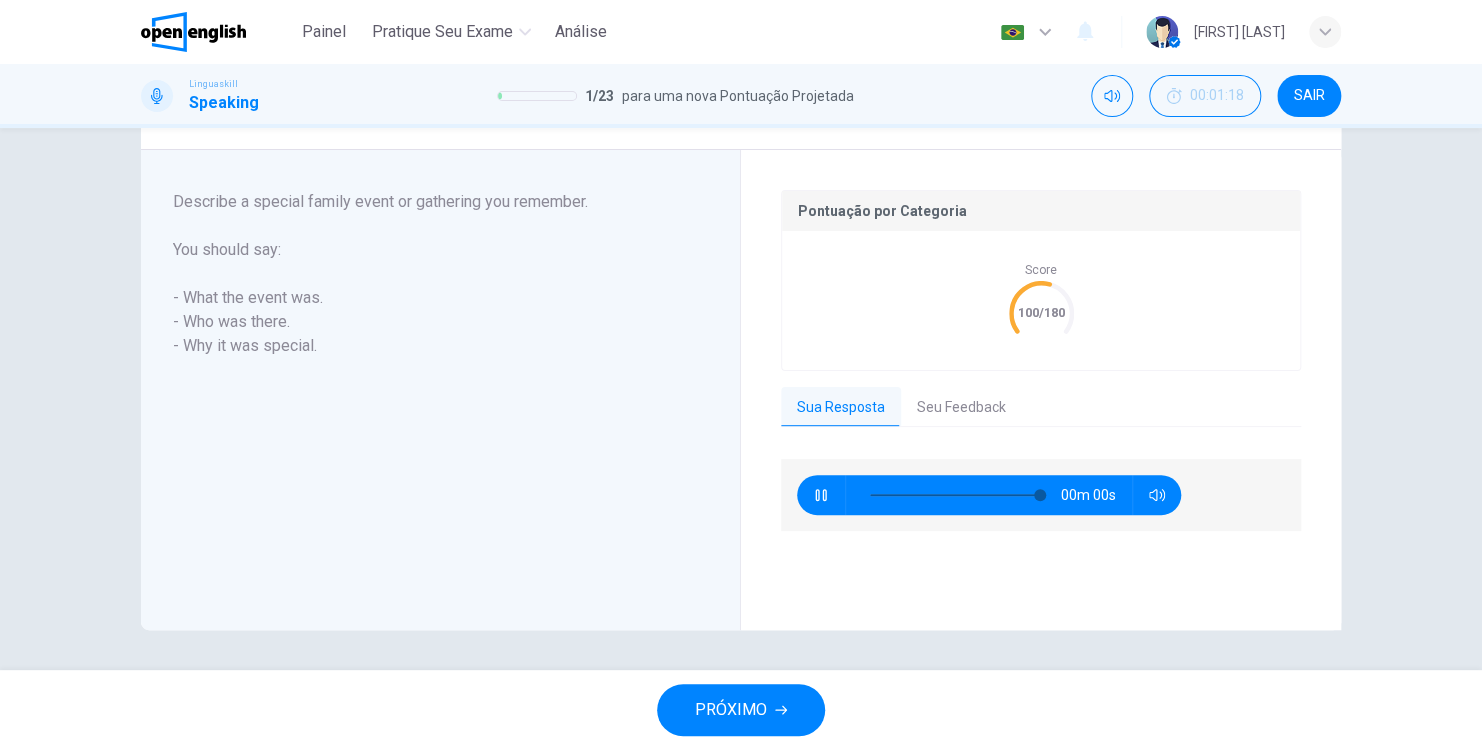 type on "*" 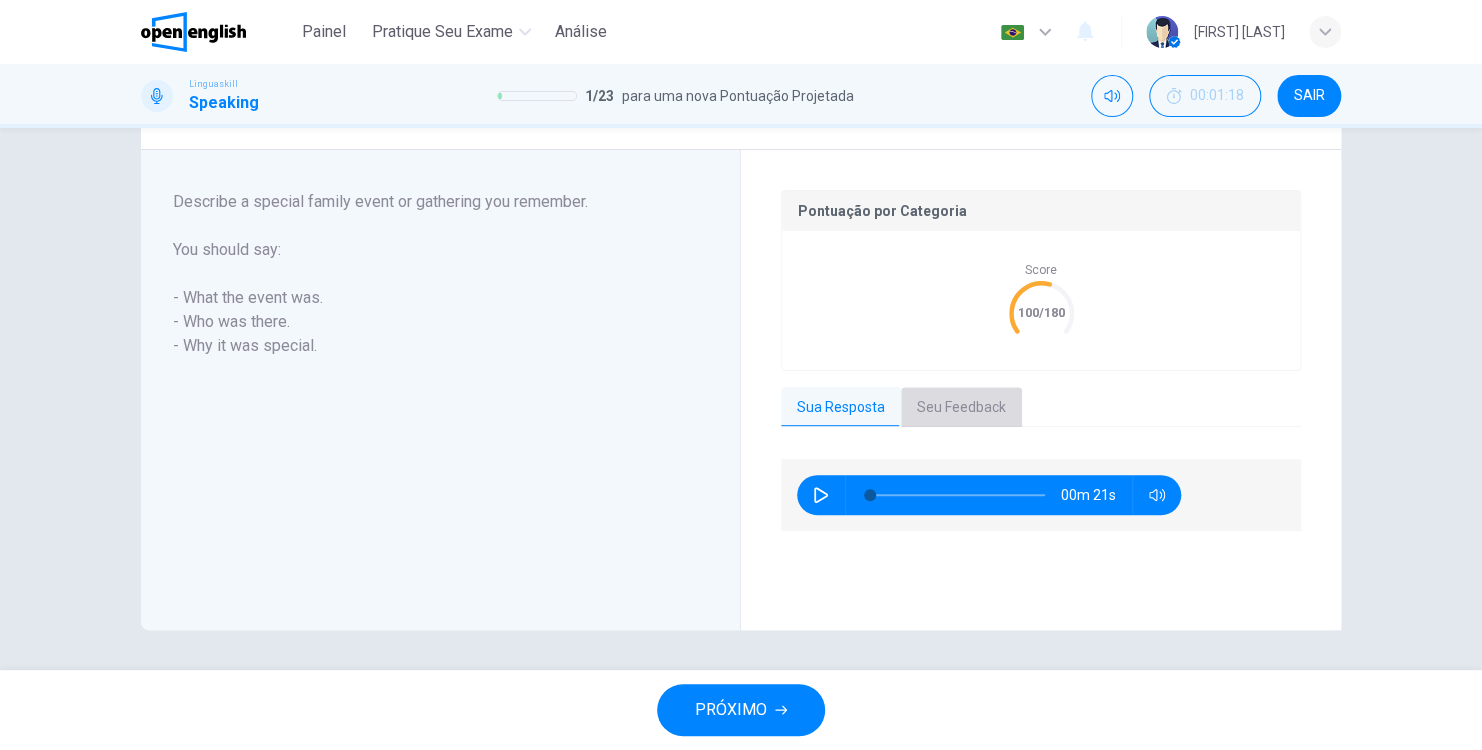 click on "Seu Feedback" at bounding box center (961, 408) 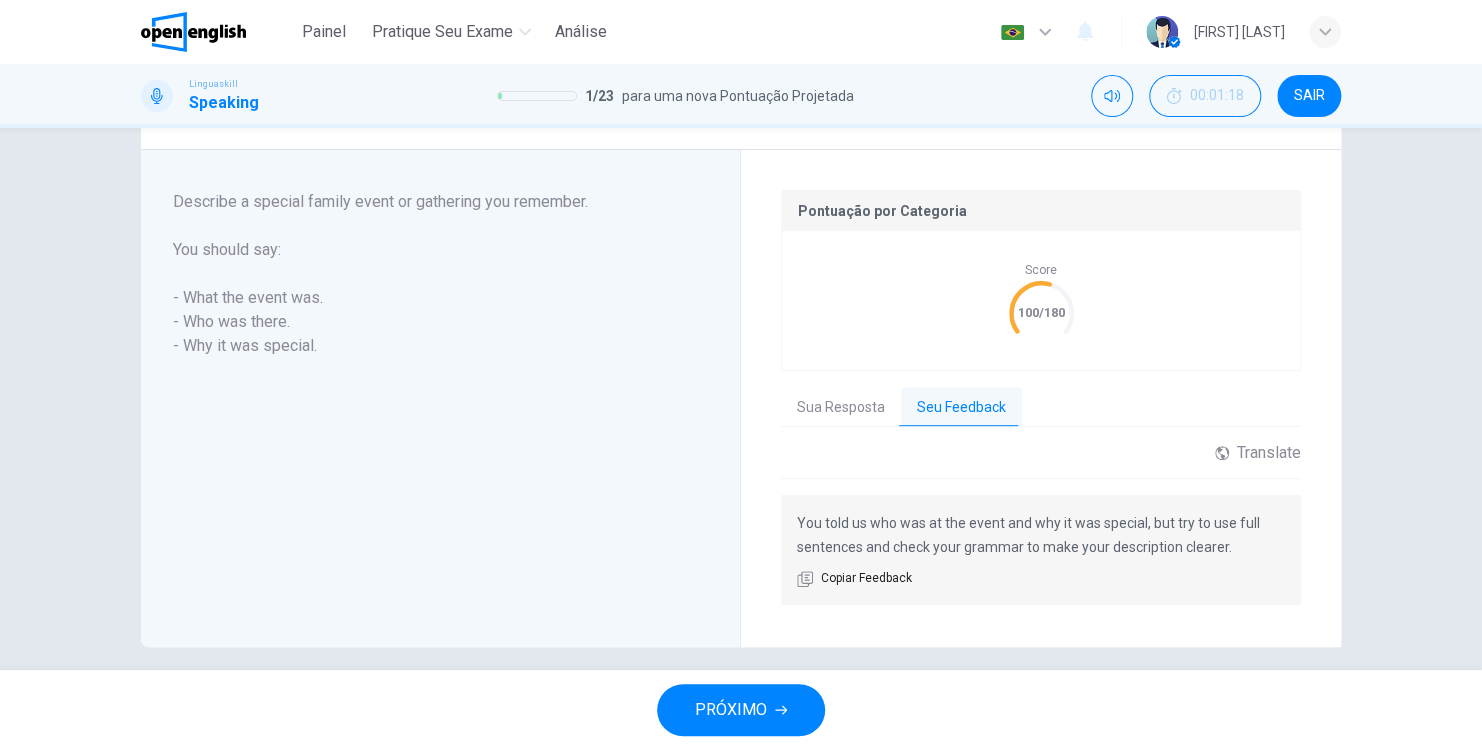 click on "Translate ​ ​ Powered by" at bounding box center [1041, 461] 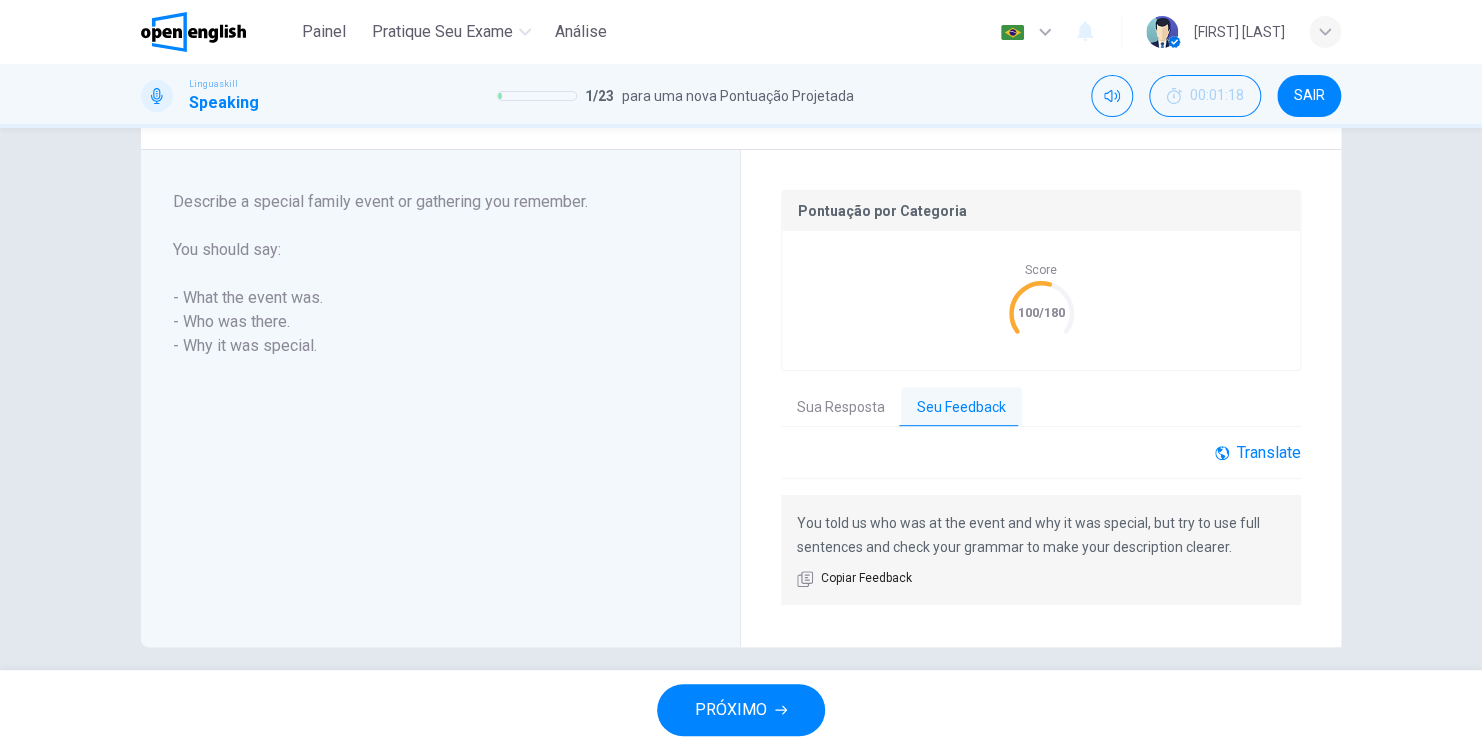 click on "Translate" at bounding box center (1258, 452) 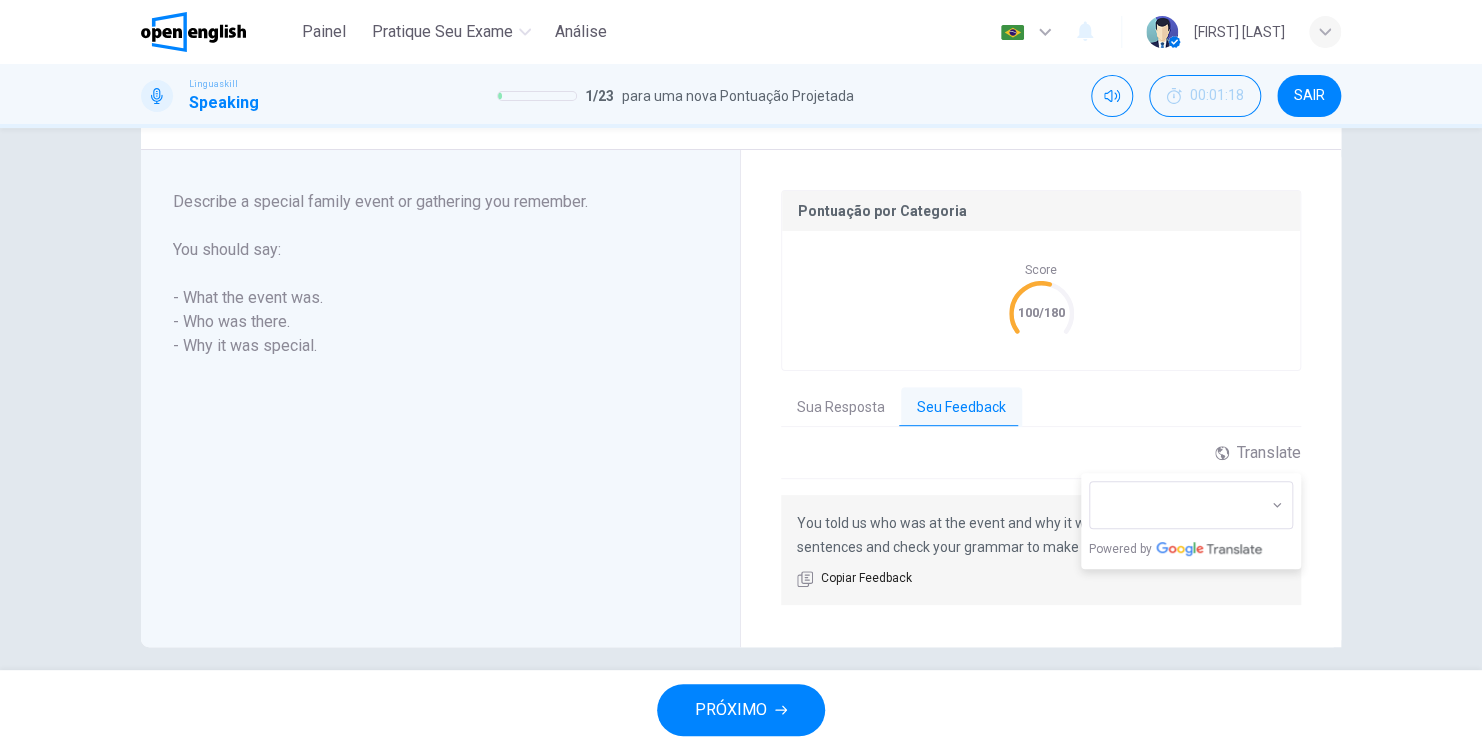 click on "Translate ​ ​ Powered by" at bounding box center [1041, 461] 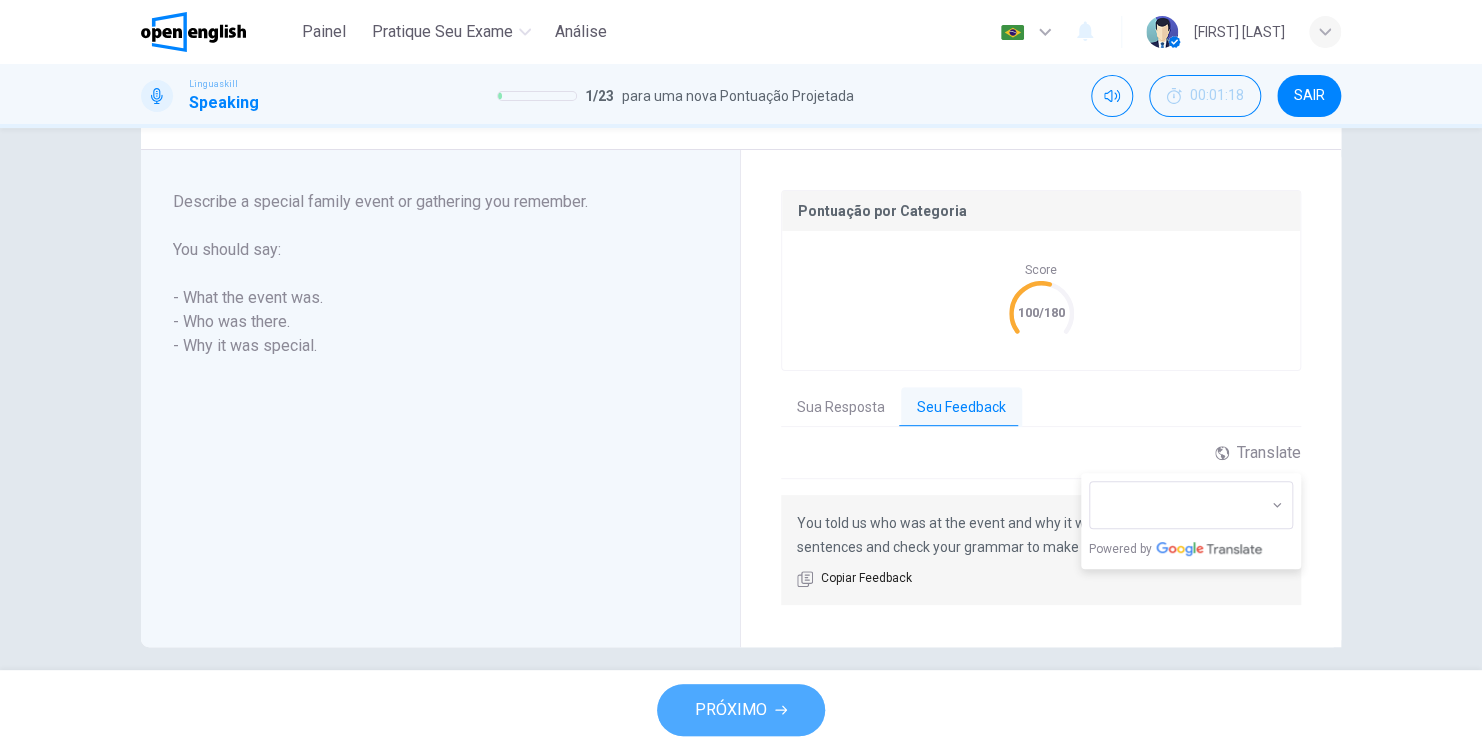 click on "PRÓXIMO" at bounding box center (741, 710) 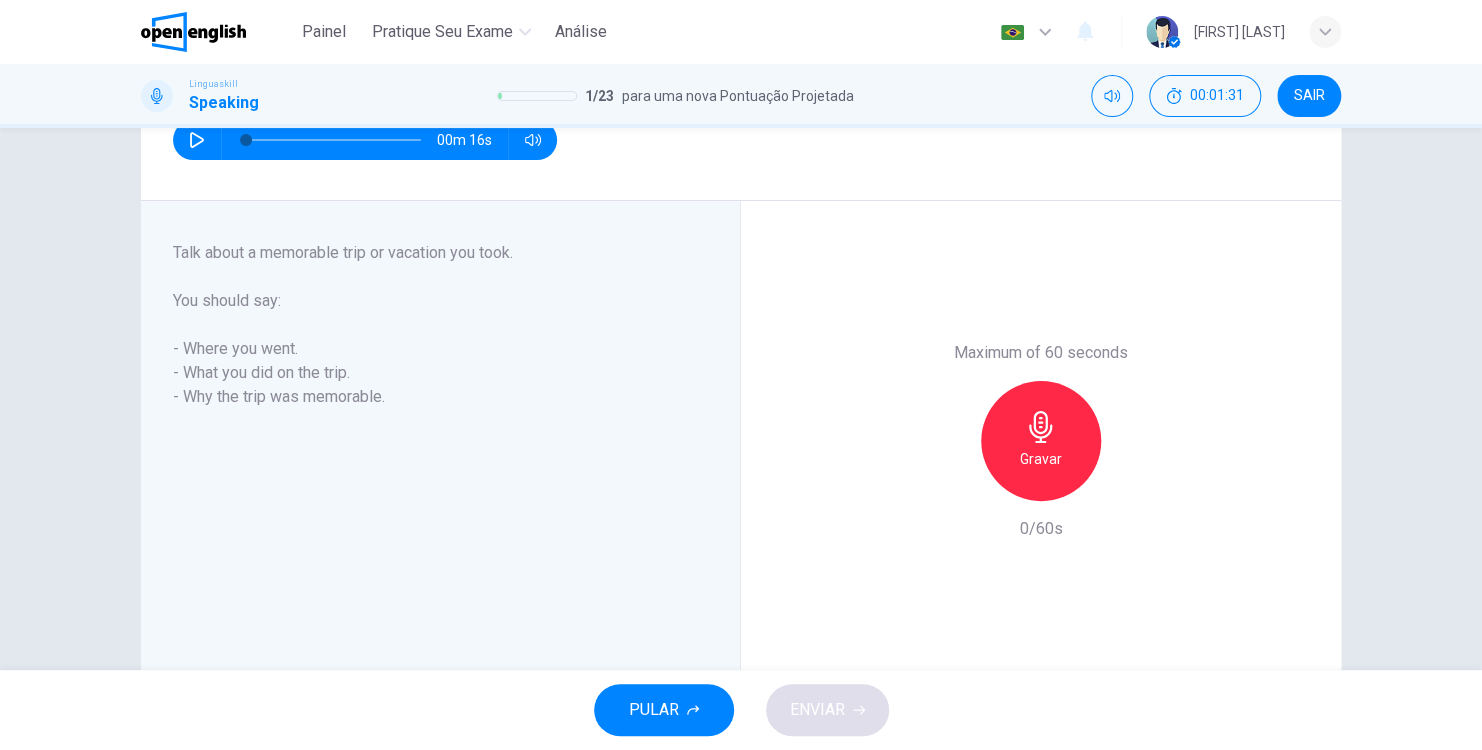 scroll, scrollTop: 207, scrollLeft: 0, axis: vertical 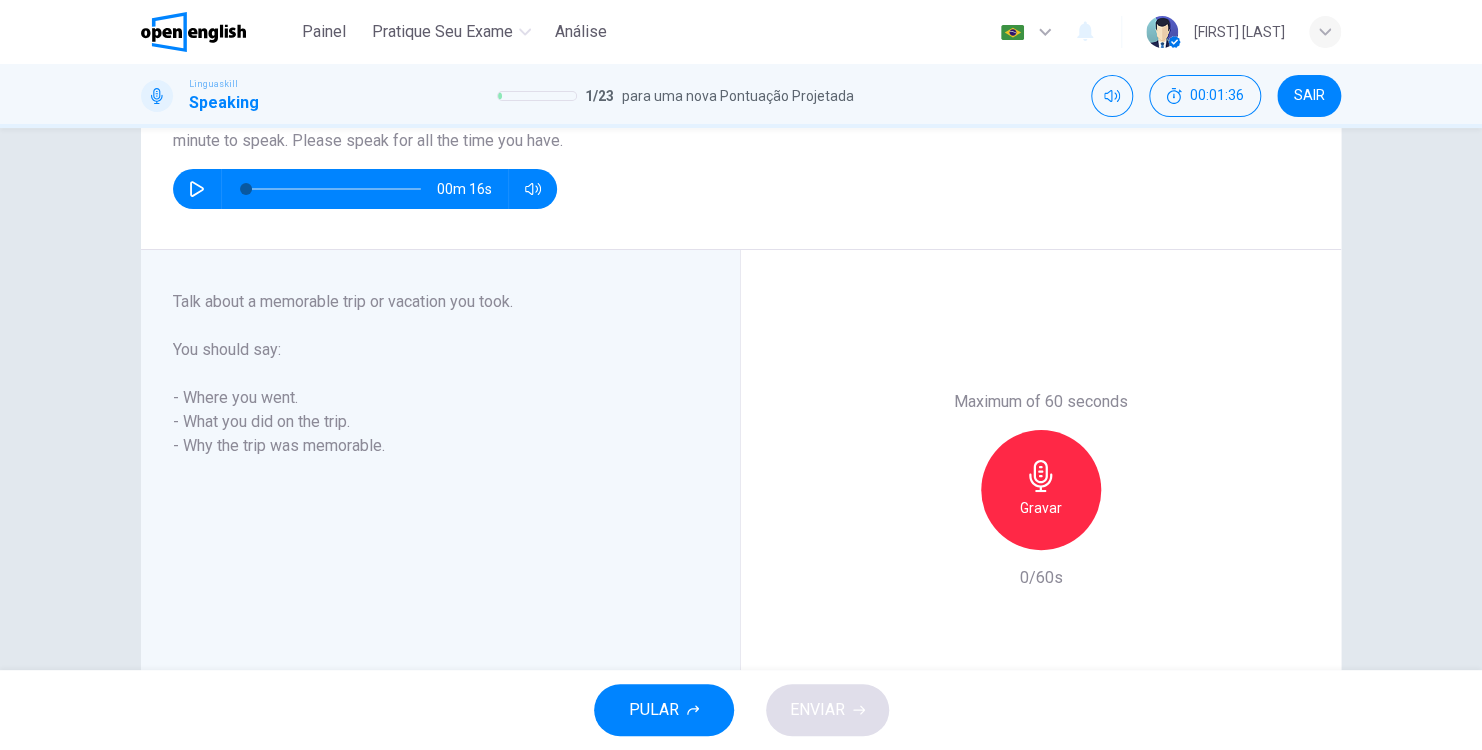 click 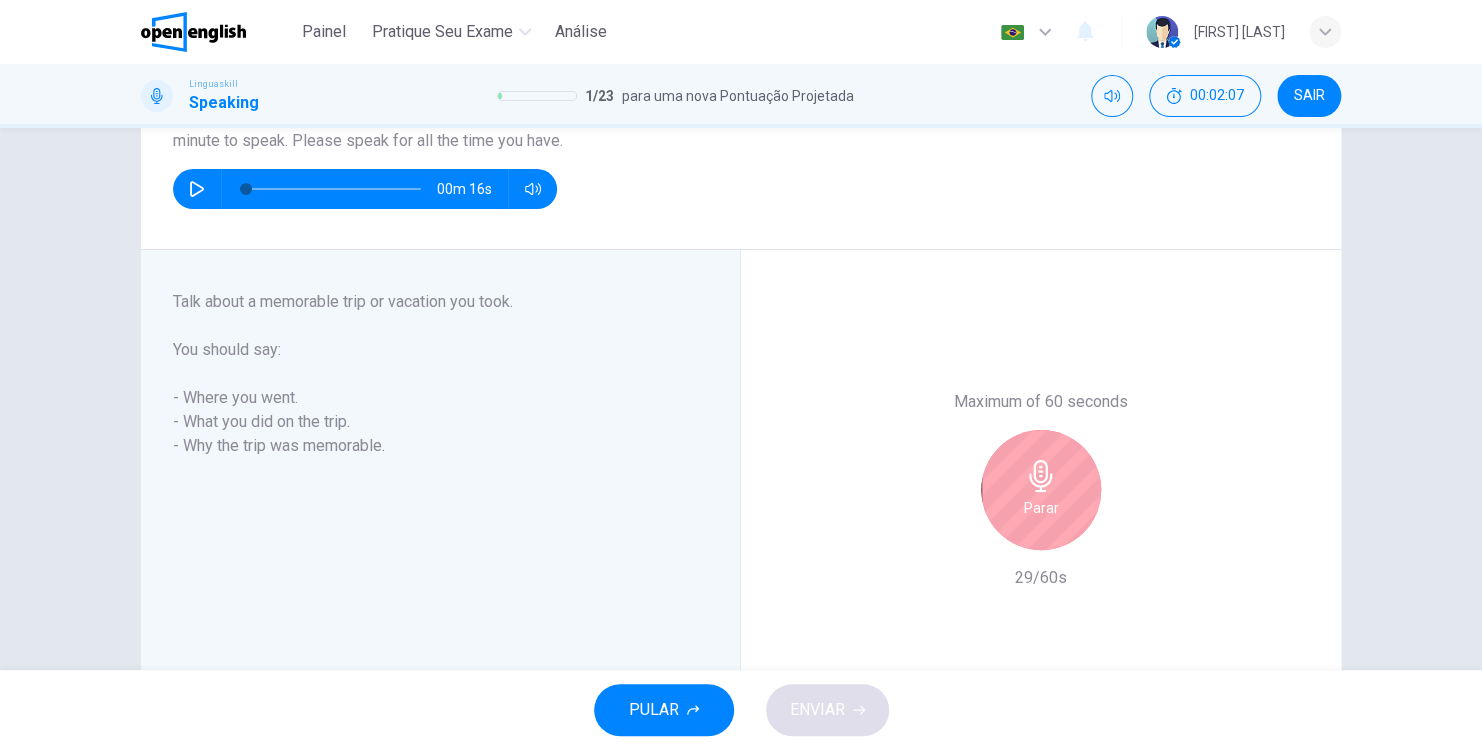 click 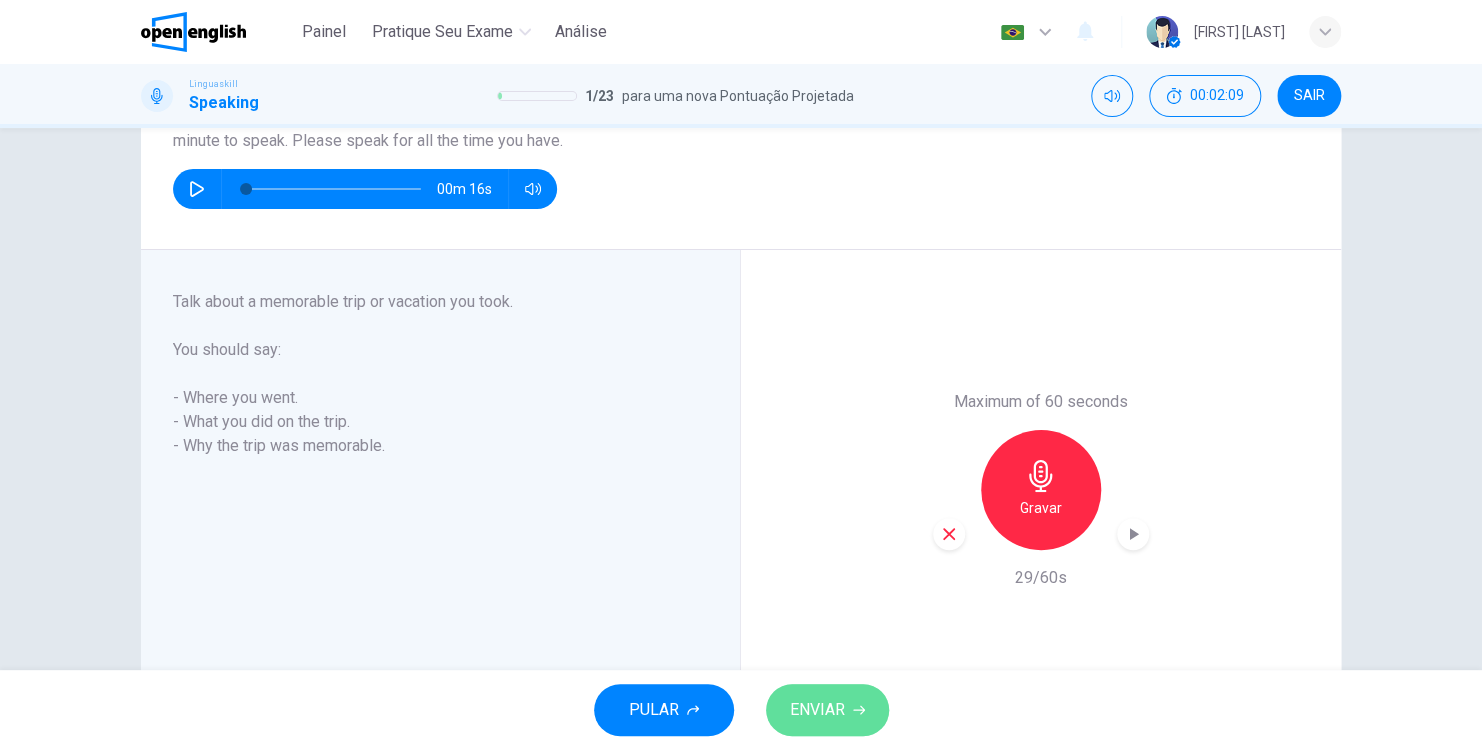 click on "ENVIAR" at bounding box center [817, 710] 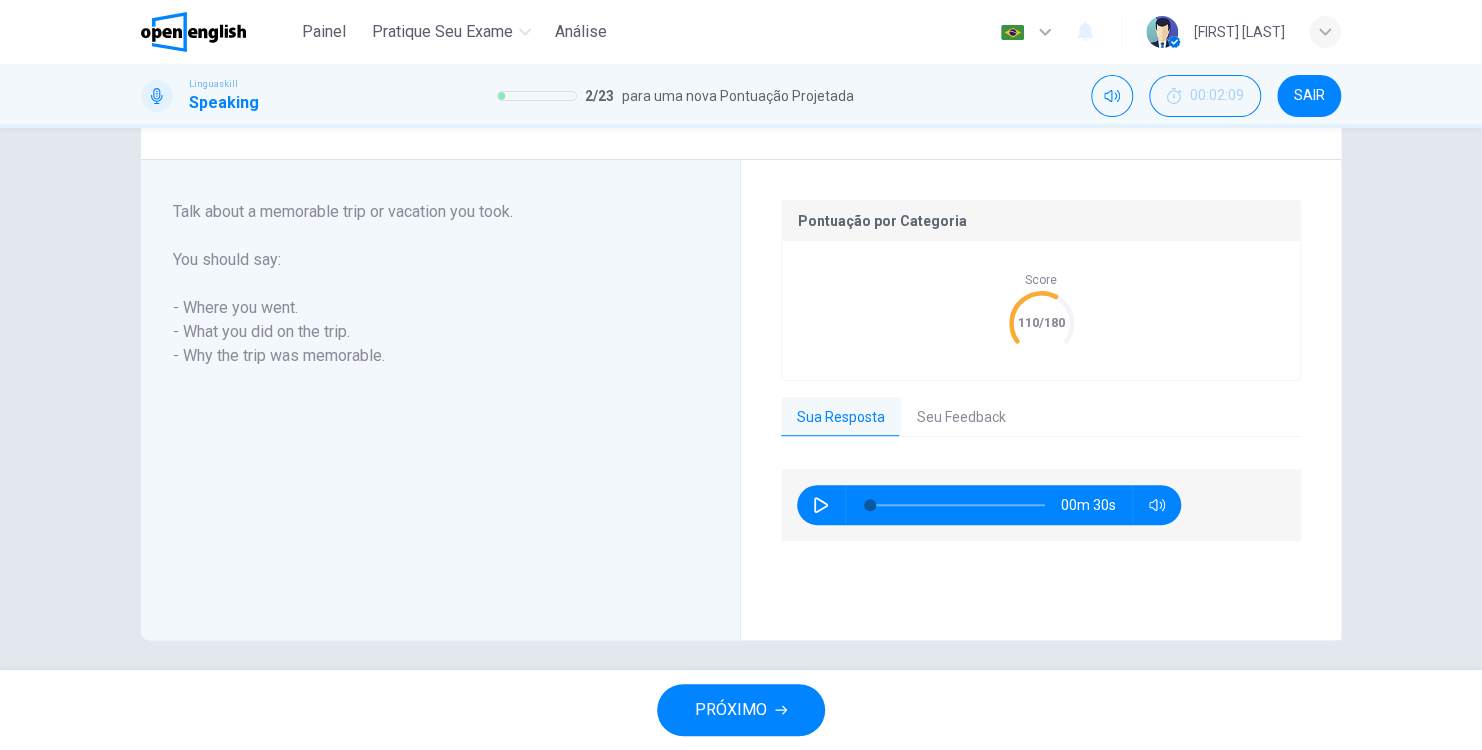 scroll, scrollTop: 347, scrollLeft: 0, axis: vertical 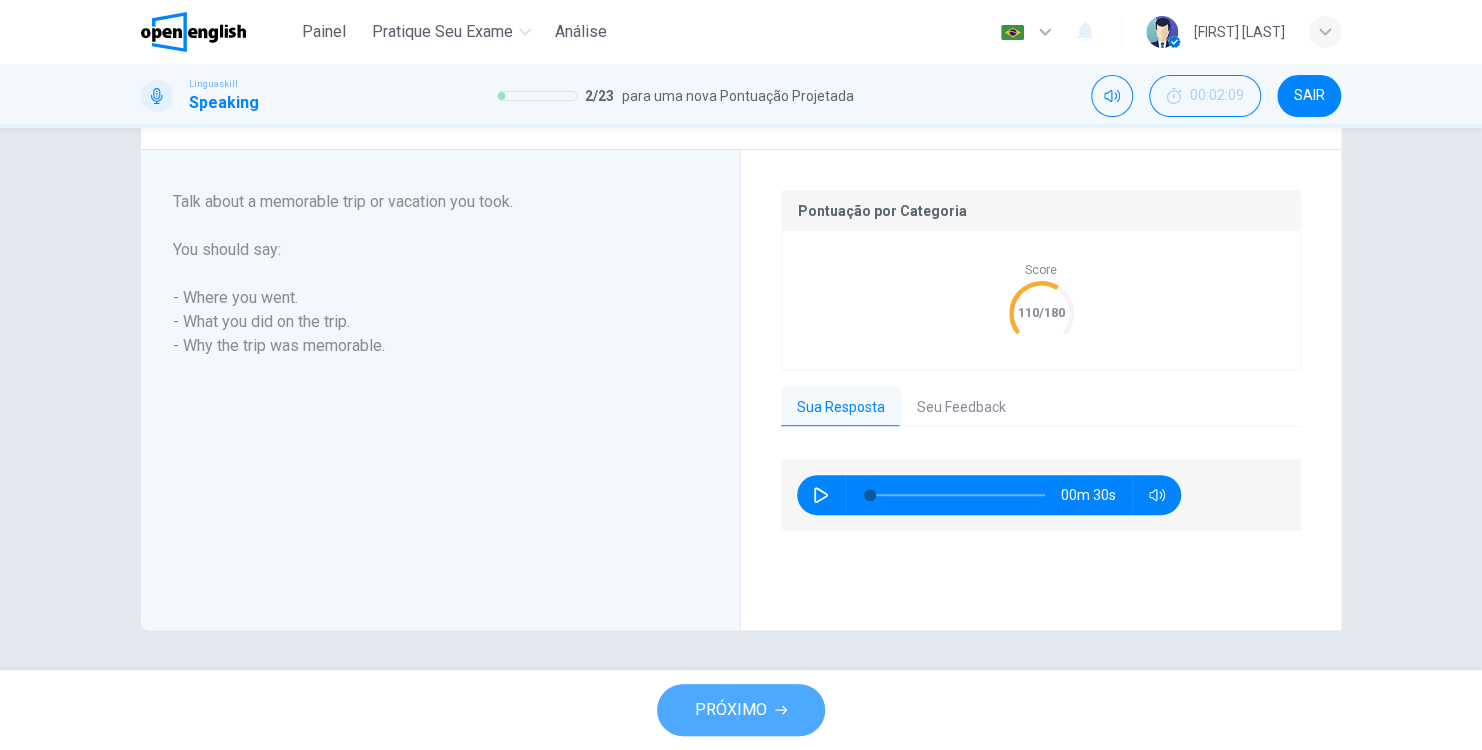 click on "PRÓXIMO" at bounding box center [731, 710] 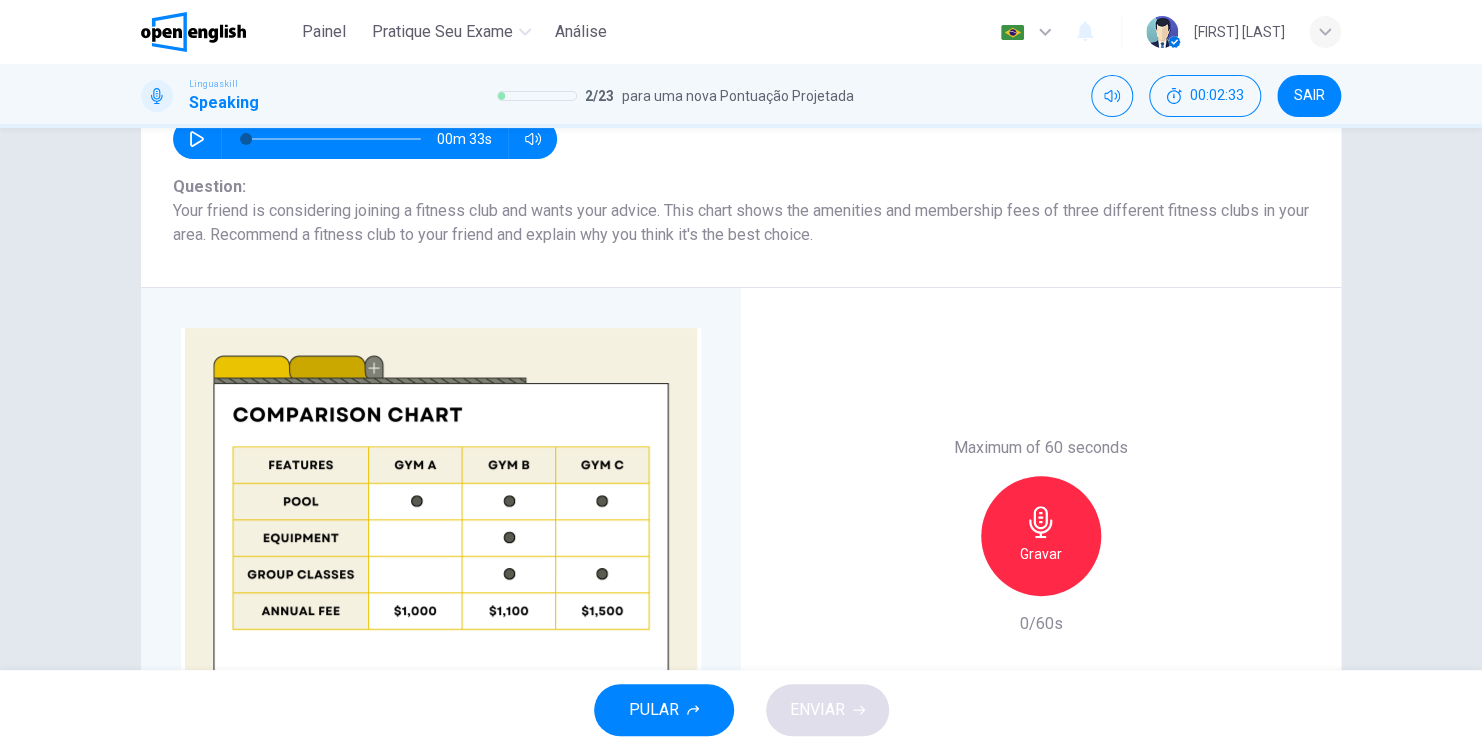 scroll, scrollTop: 443, scrollLeft: 0, axis: vertical 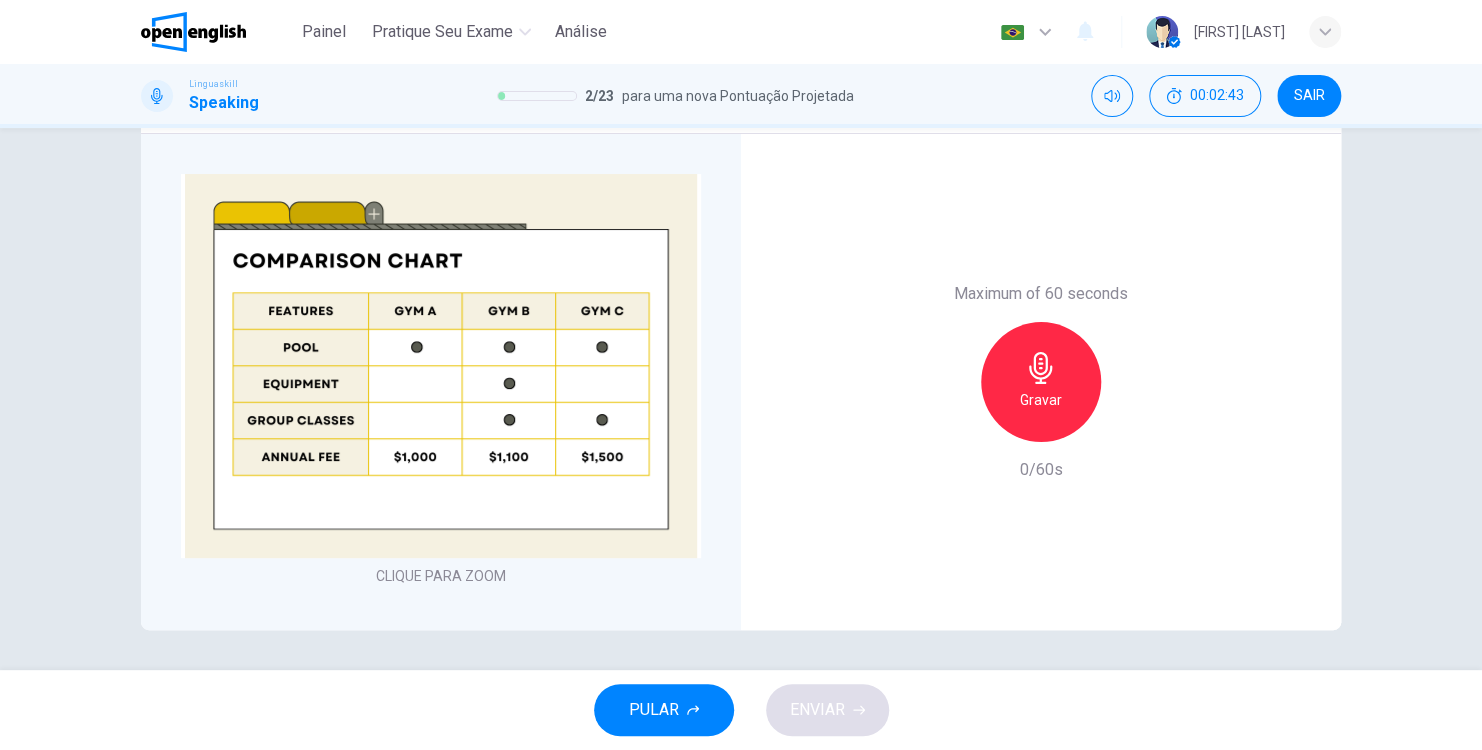 click on "Gravar" at bounding box center (1041, 400) 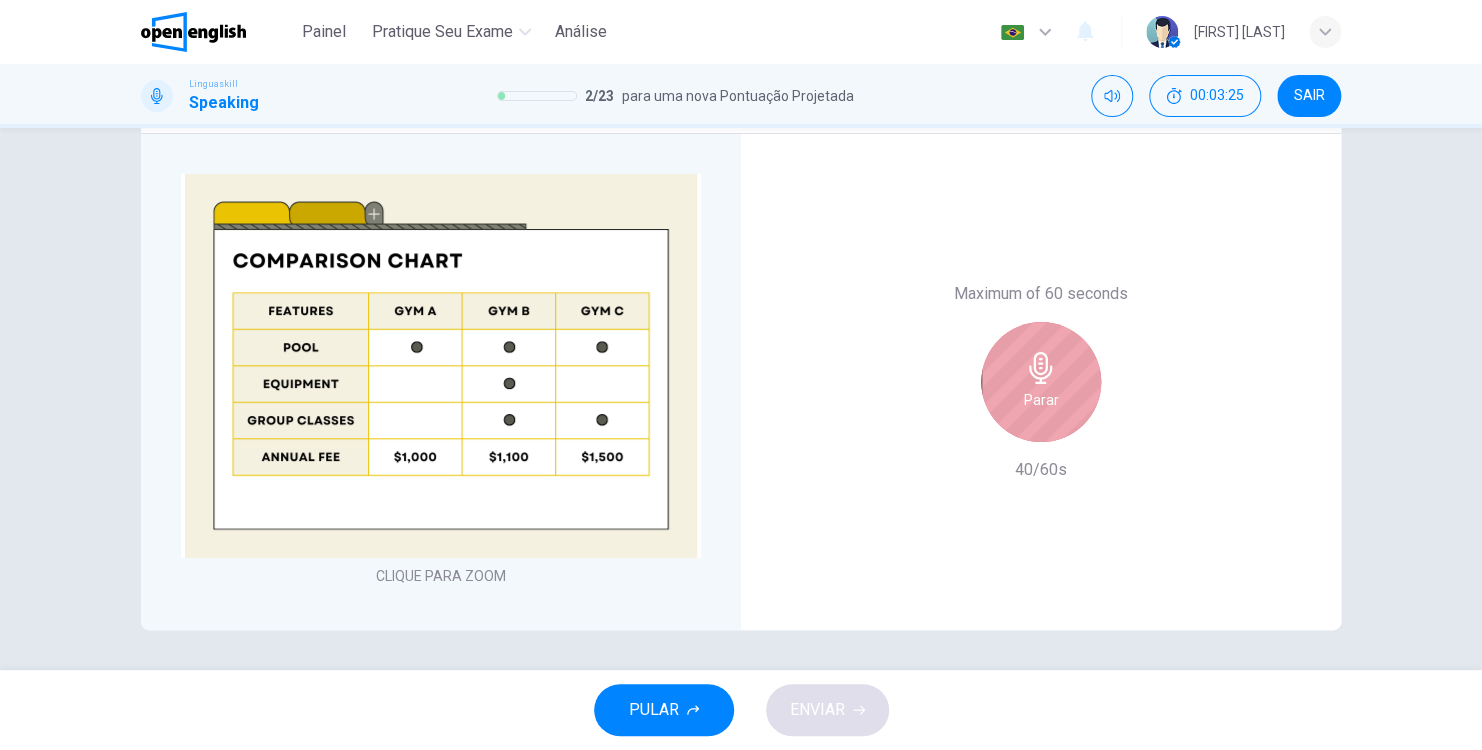 click on "Parar" at bounding box center [1041, 400] 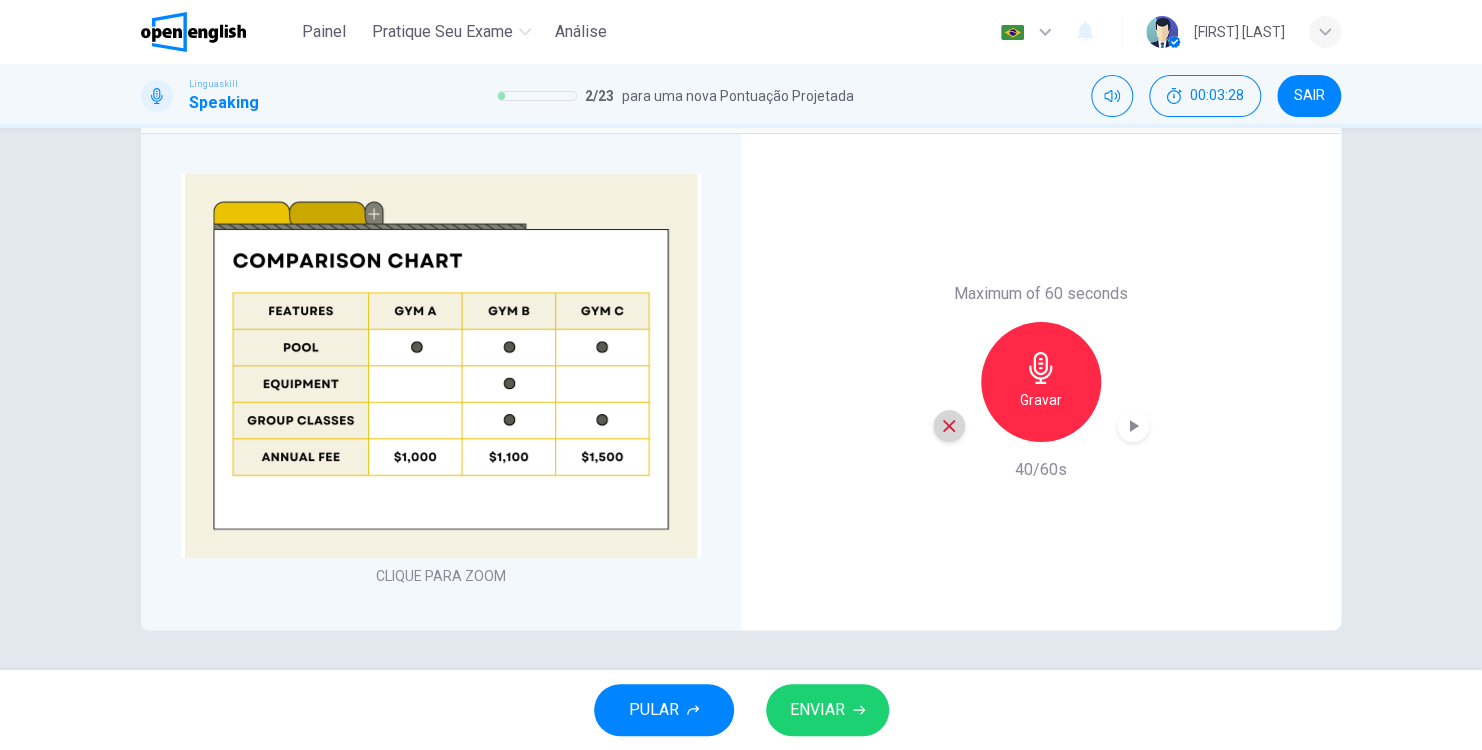 click at bounding box center [949, 426] 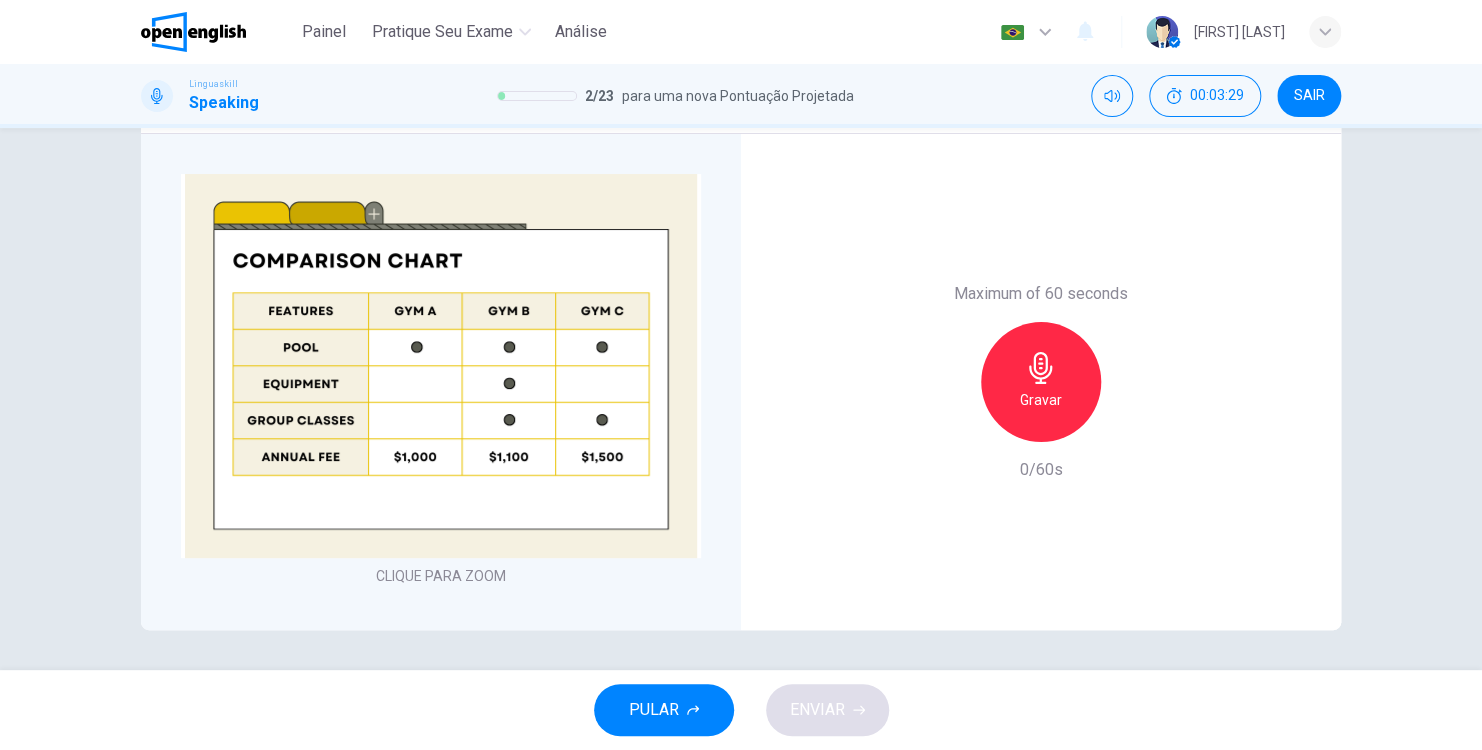 click on "Gravar" at bounding box center [1041, 382] 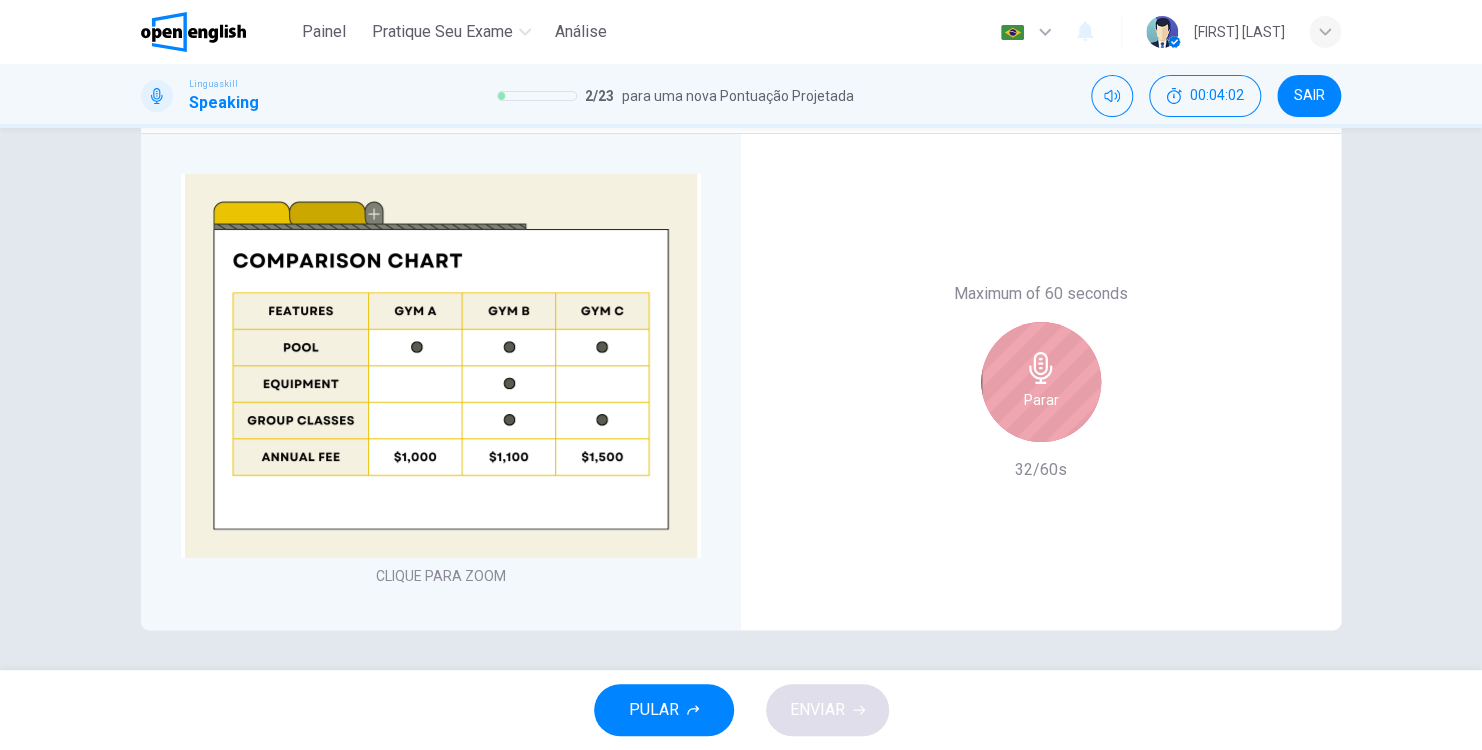 click on "Parar" at bounding box center [1041, 382] 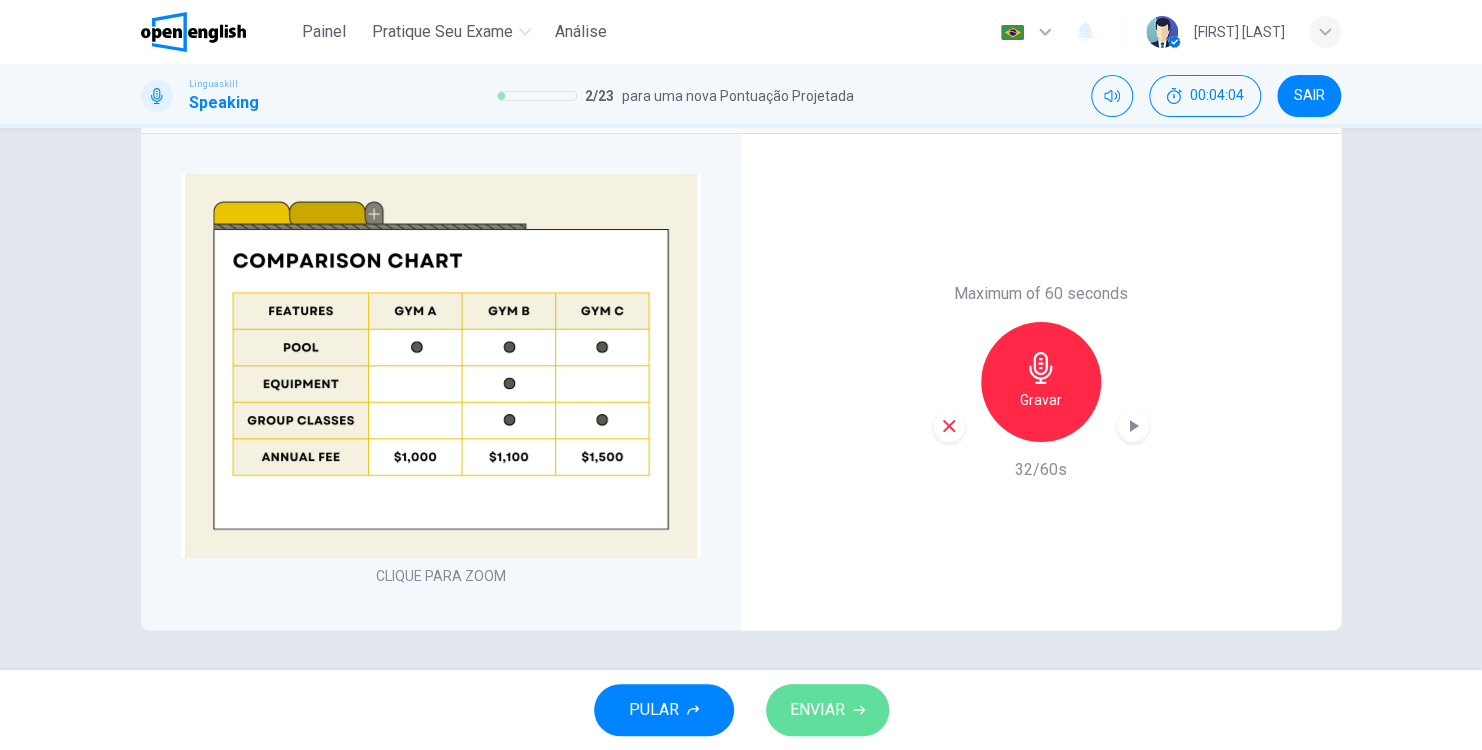 click 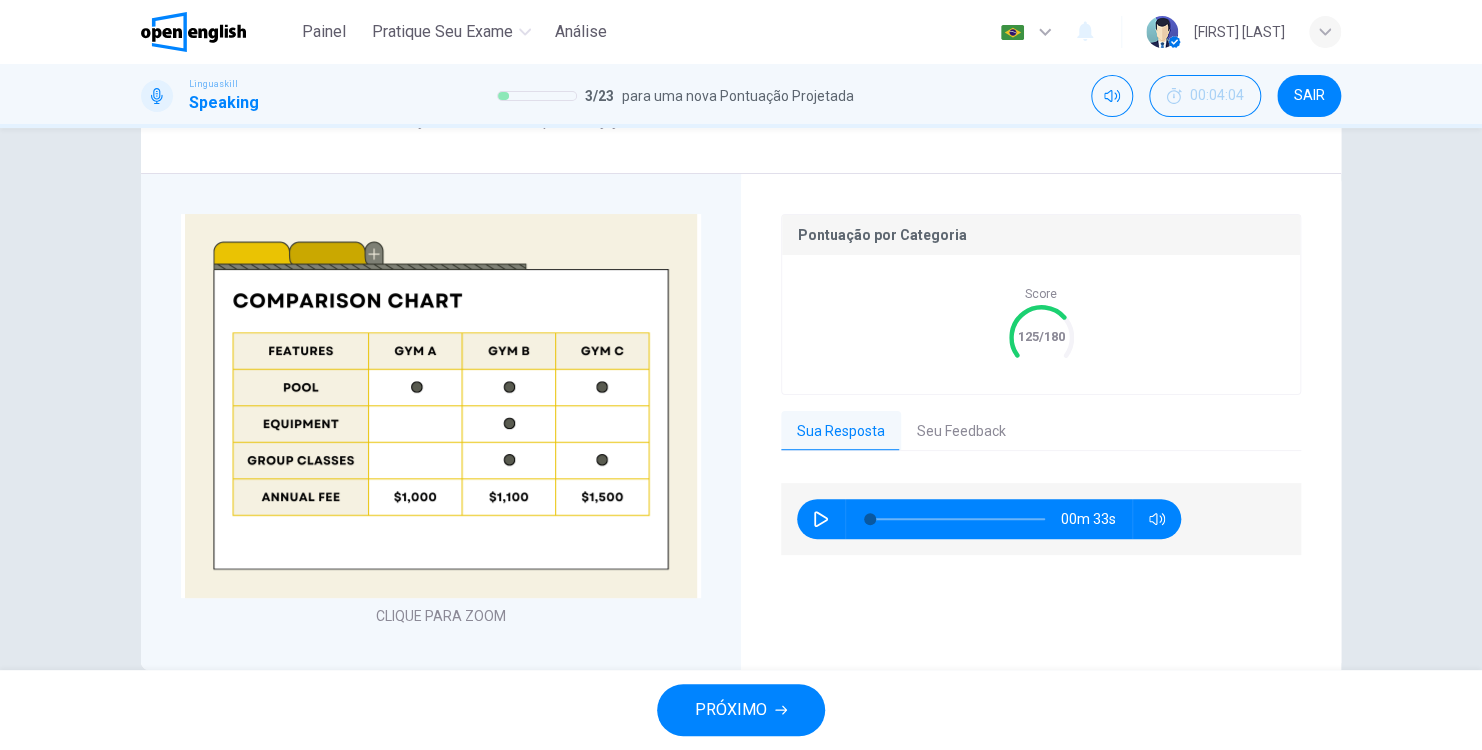 click on "PRÓXIMO" at bounding box center [731, 710] 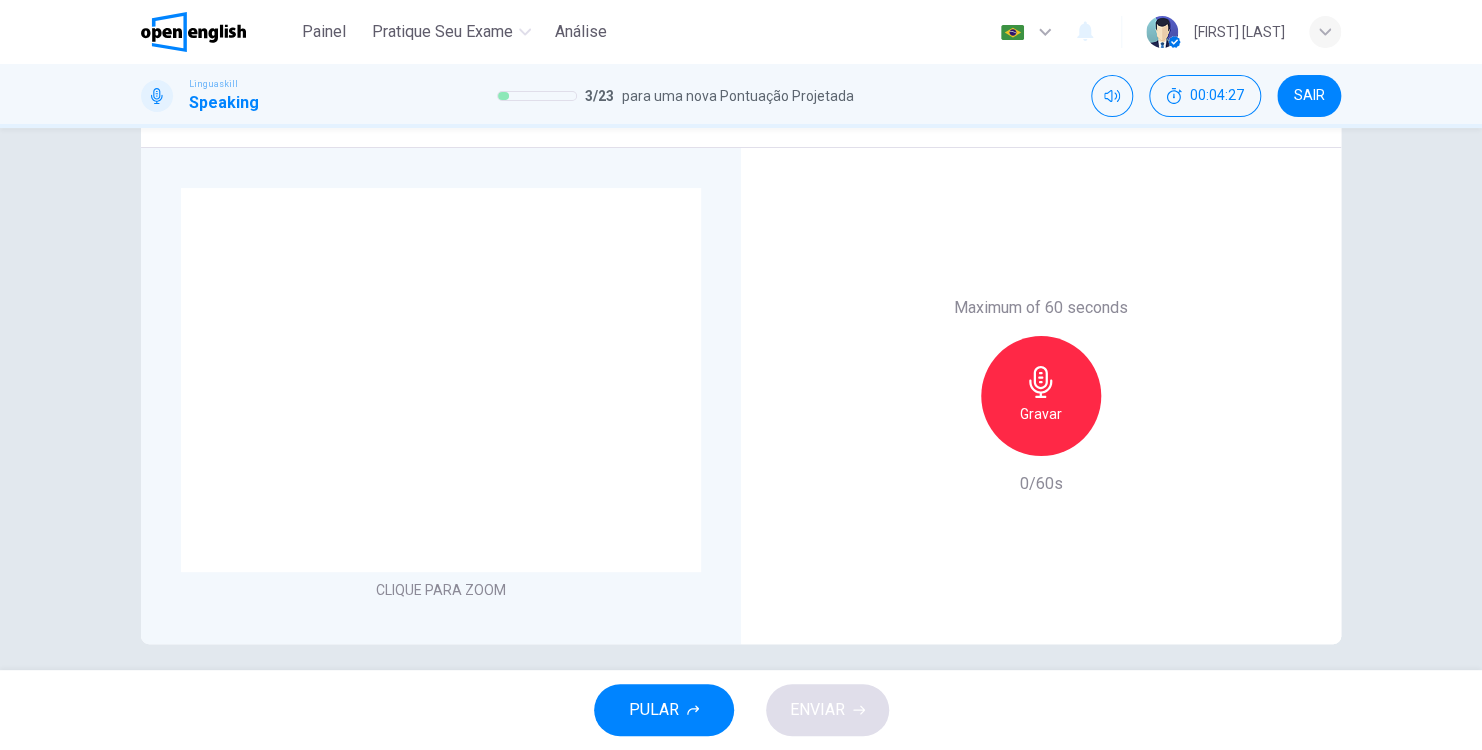 scroll, scrollTop: 443, scrollLeft: 0, axis: vertical 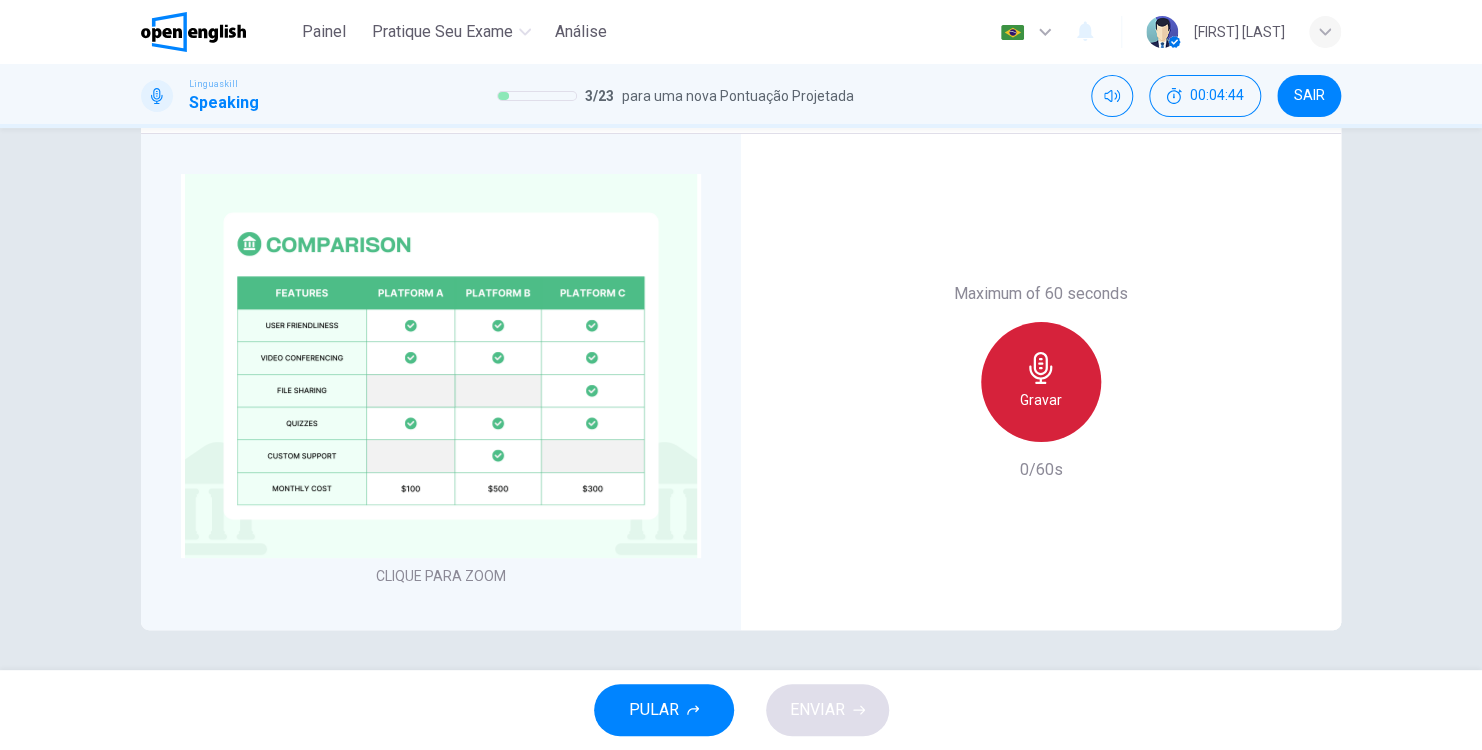 click on "Gravar" at bounding box center (1041, 400) 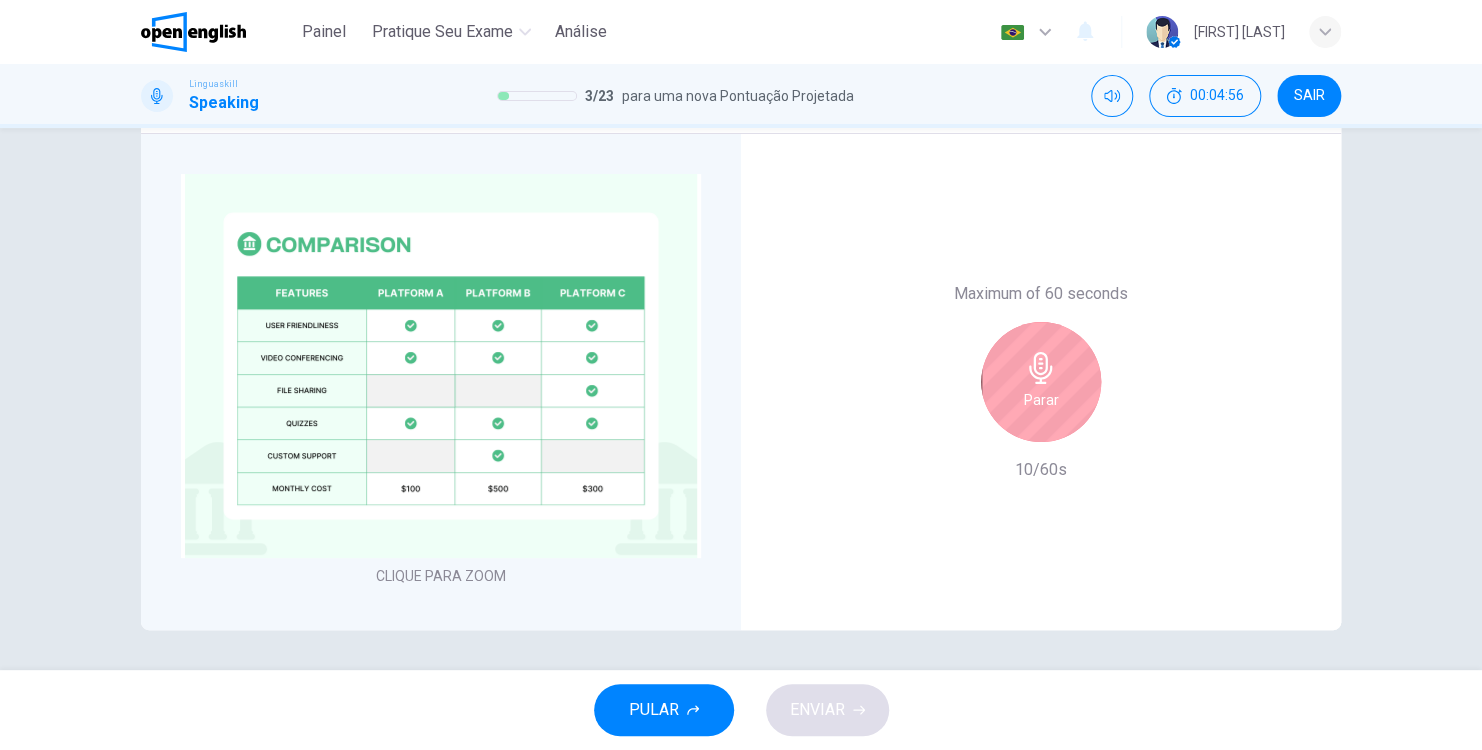 click on "Parar" at bounding box center (1041, 400) 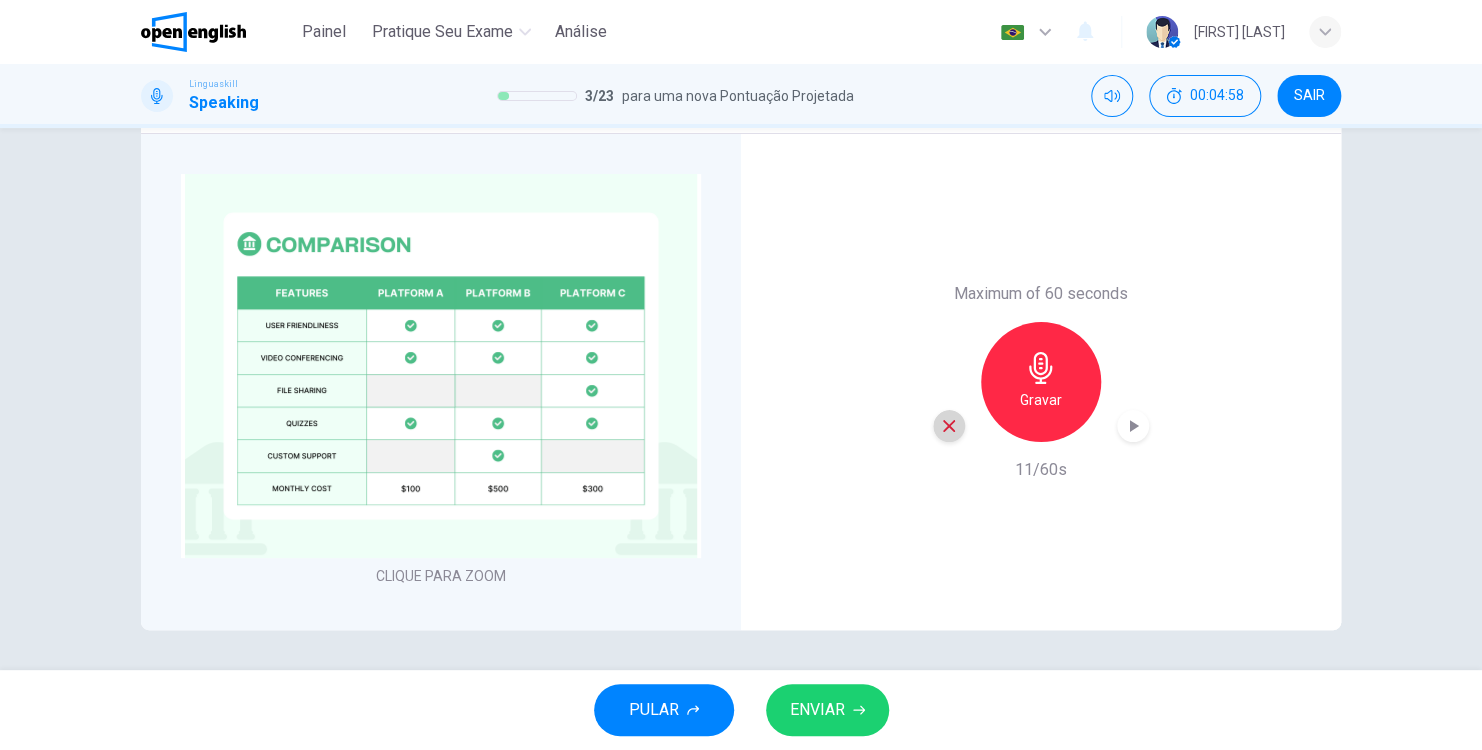 click at bounding box center [949, 426] 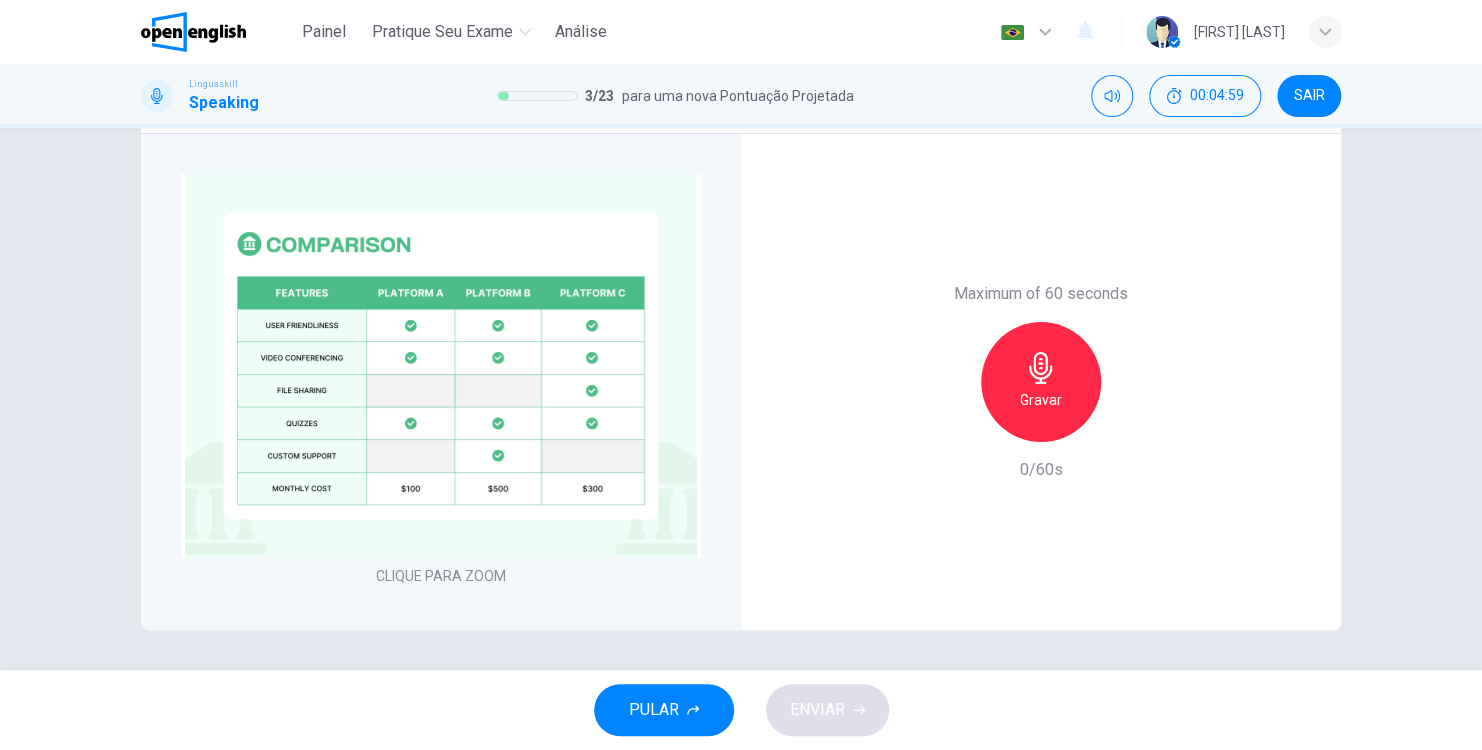 click 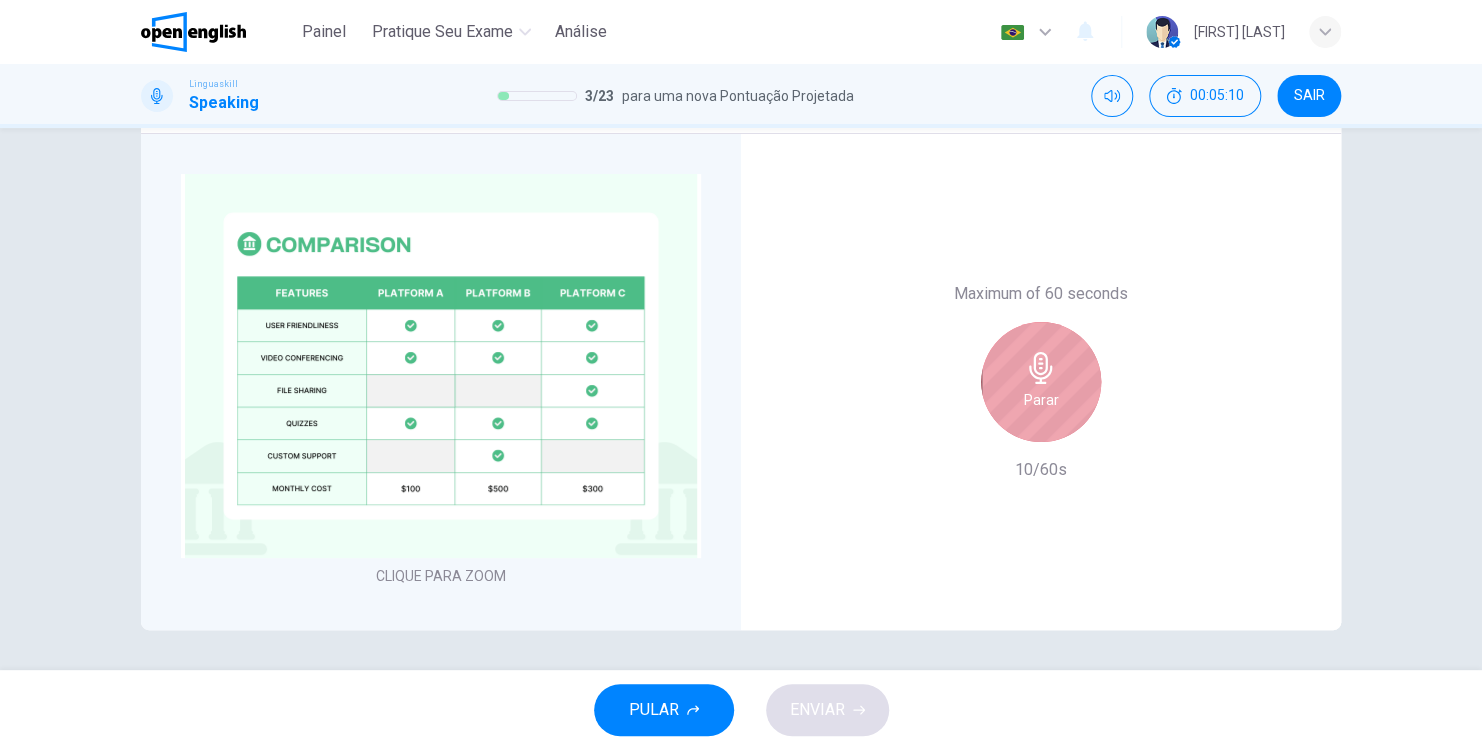 click on "Parar" at bounding box center [1041, 382] 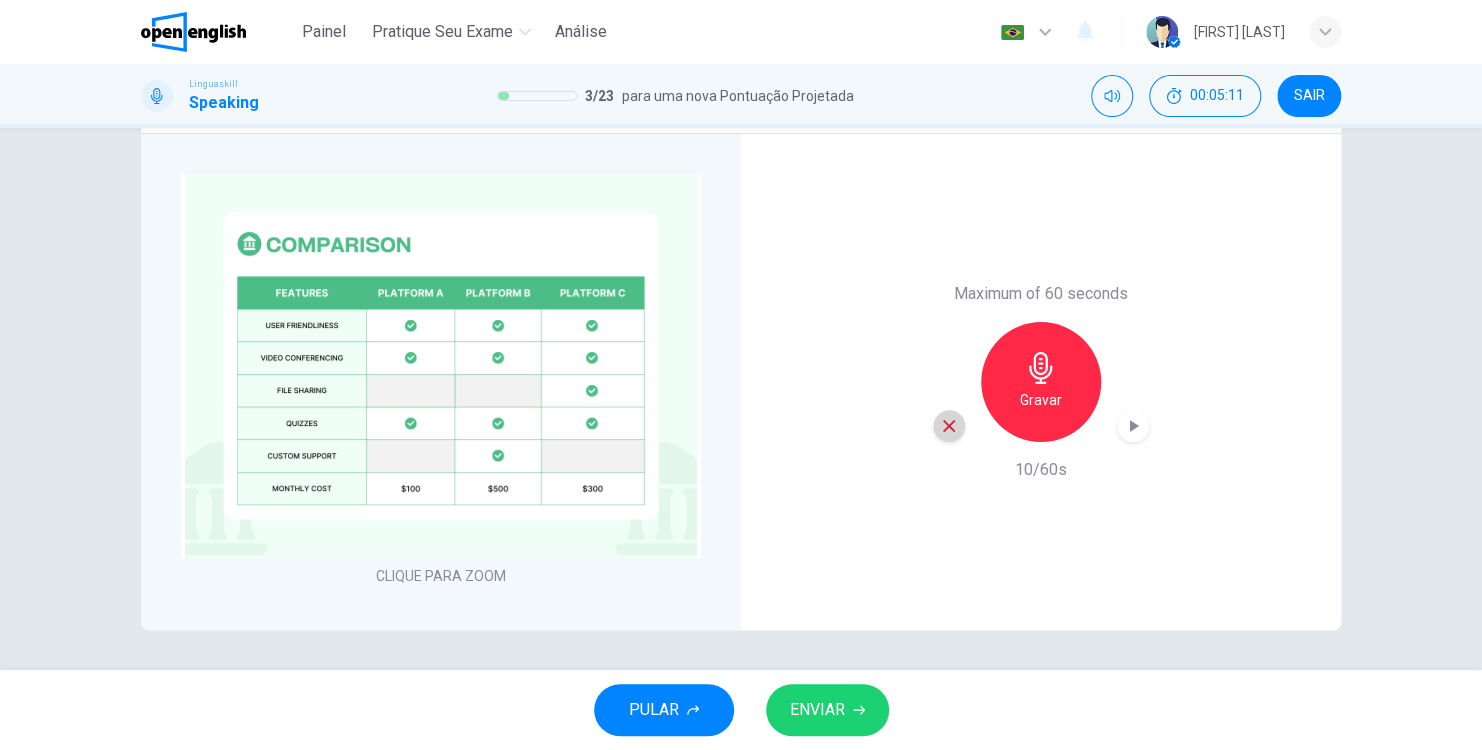 click 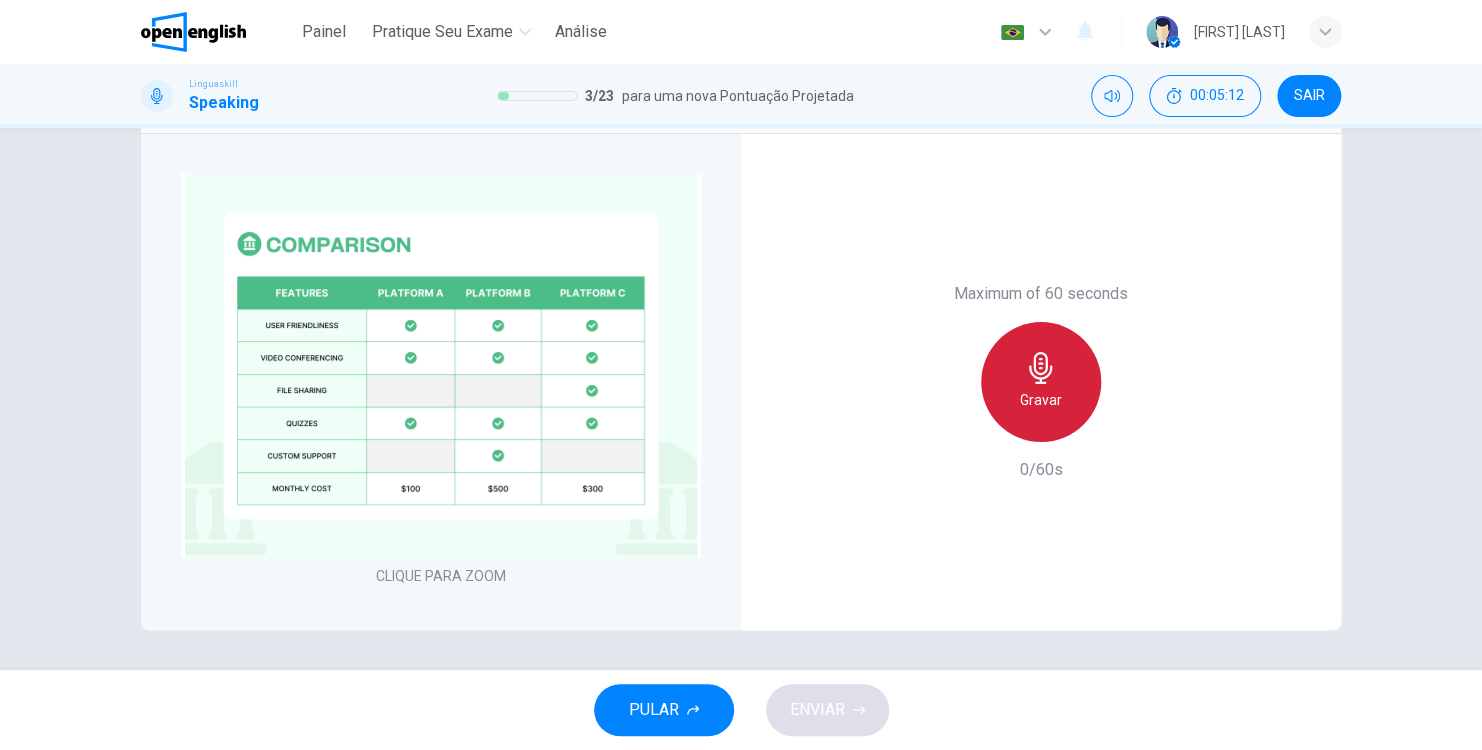 click on "Gravar" at bounding box center (1041, 382) 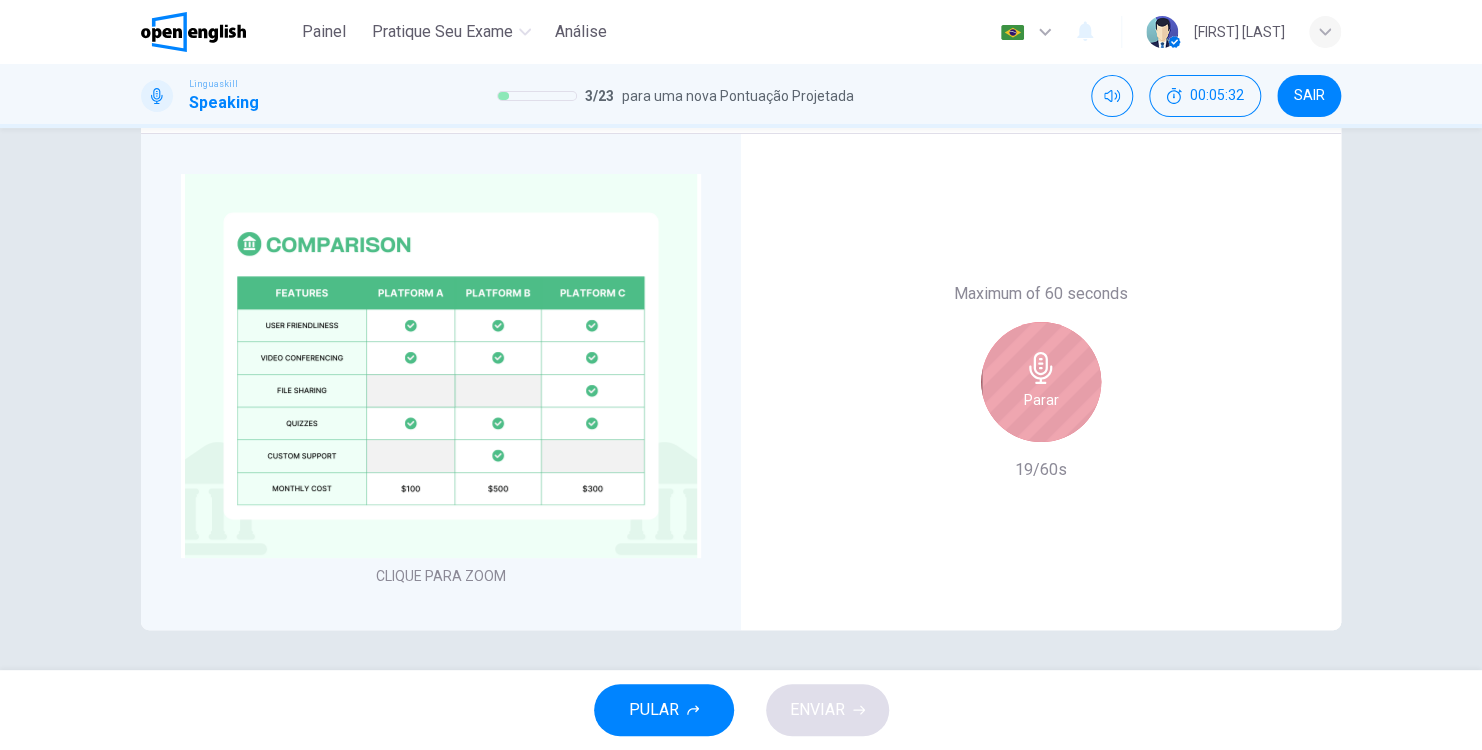 click 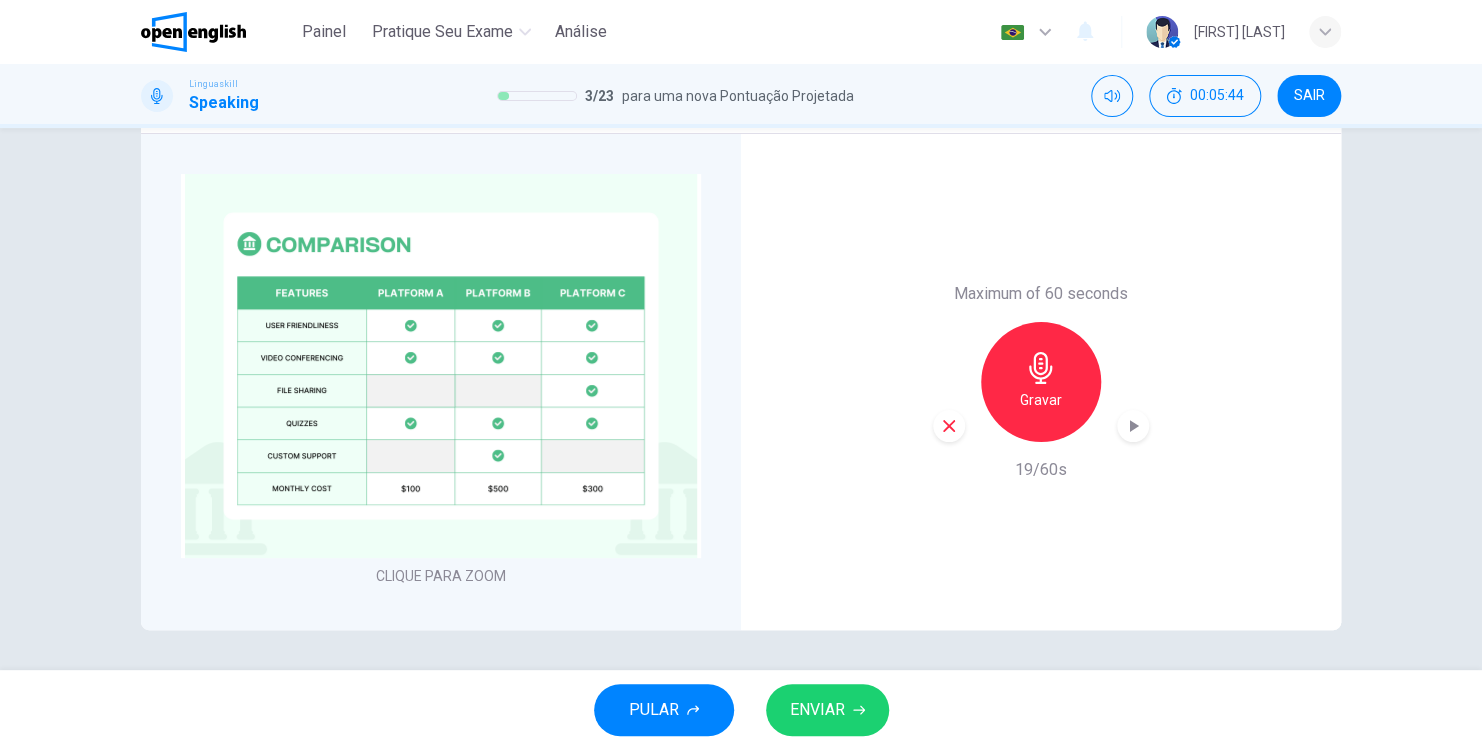 drag, startPoint x: 1305, startPoint y: 79, endPoint x: 833, endPoint y: 99, distance: 472.42355 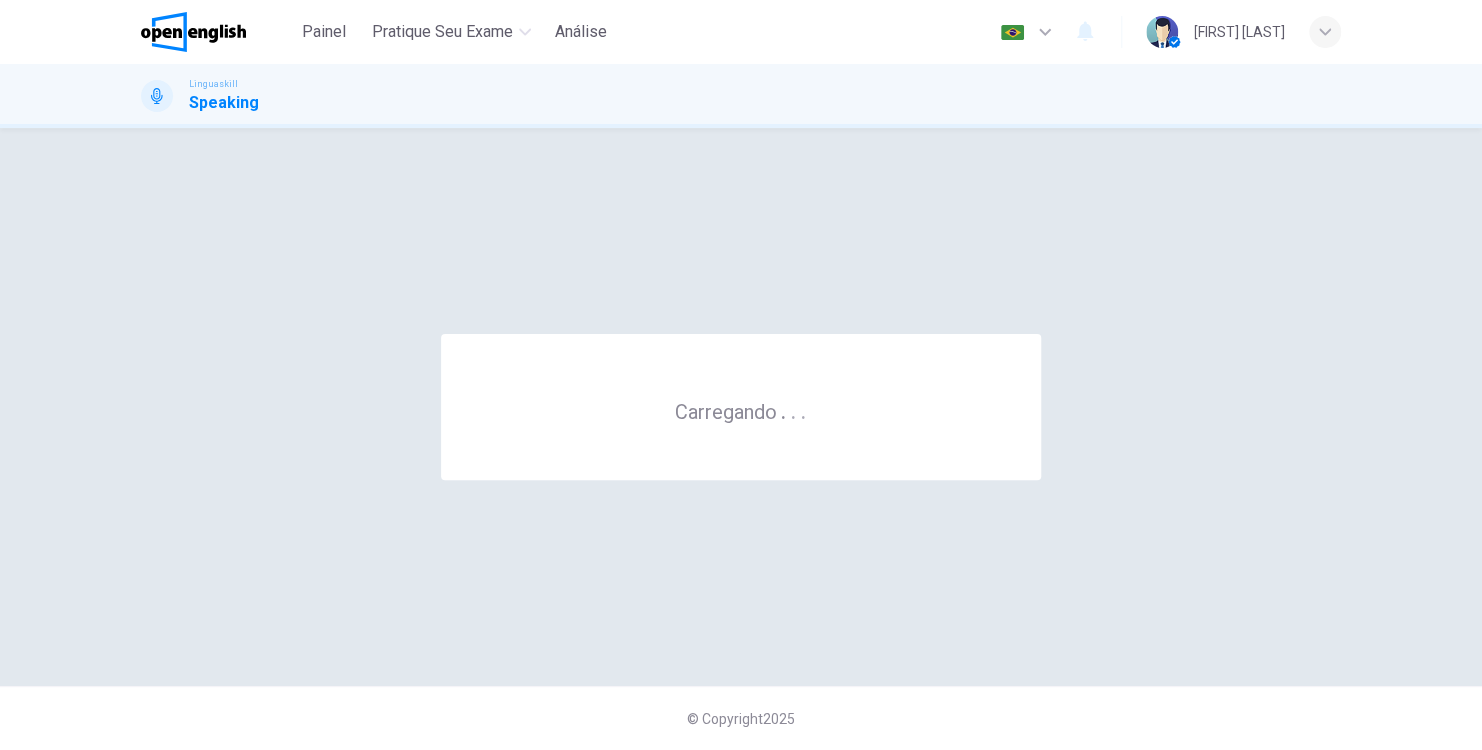 scroll, scrollTop: 0, scrollLeft: 0, axis: both 